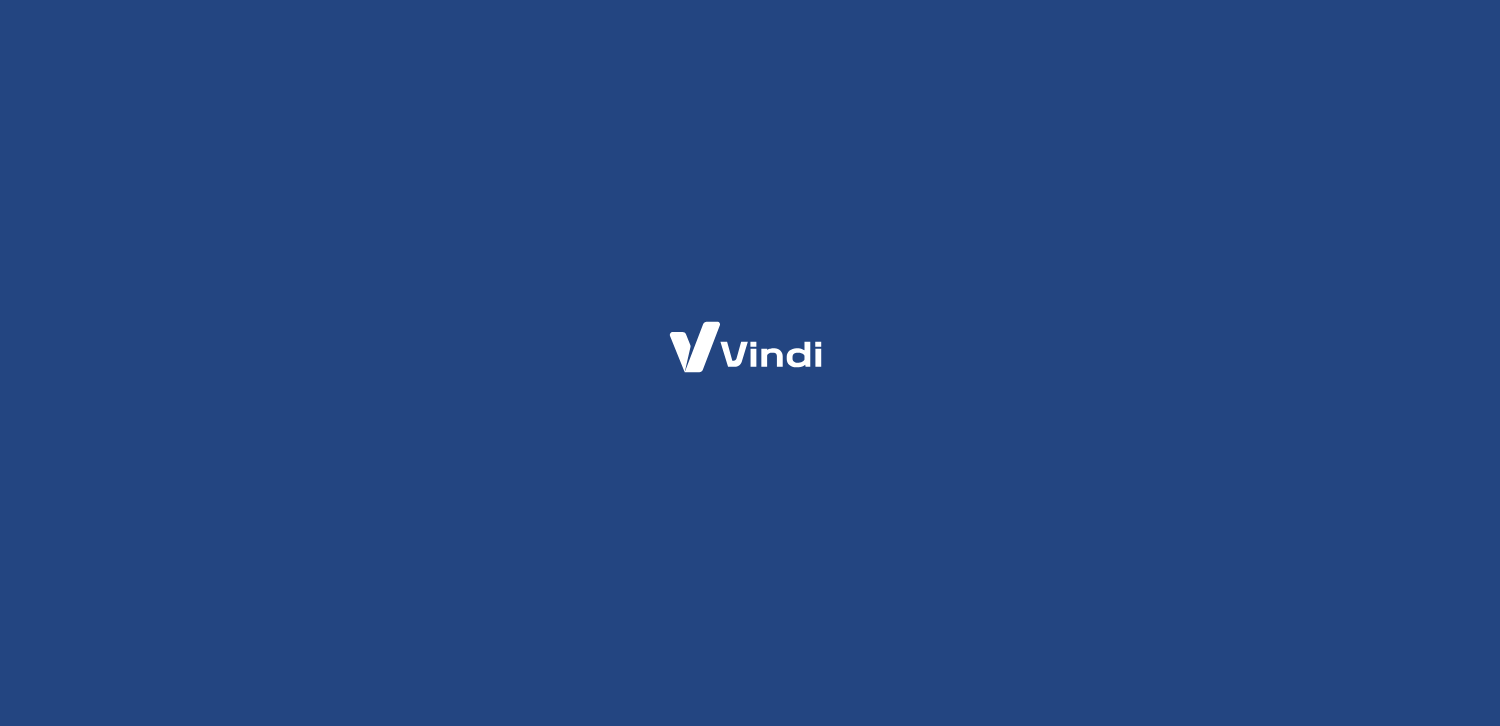scroll, scrollTop: 0, scrollLeft: 0, axis: both 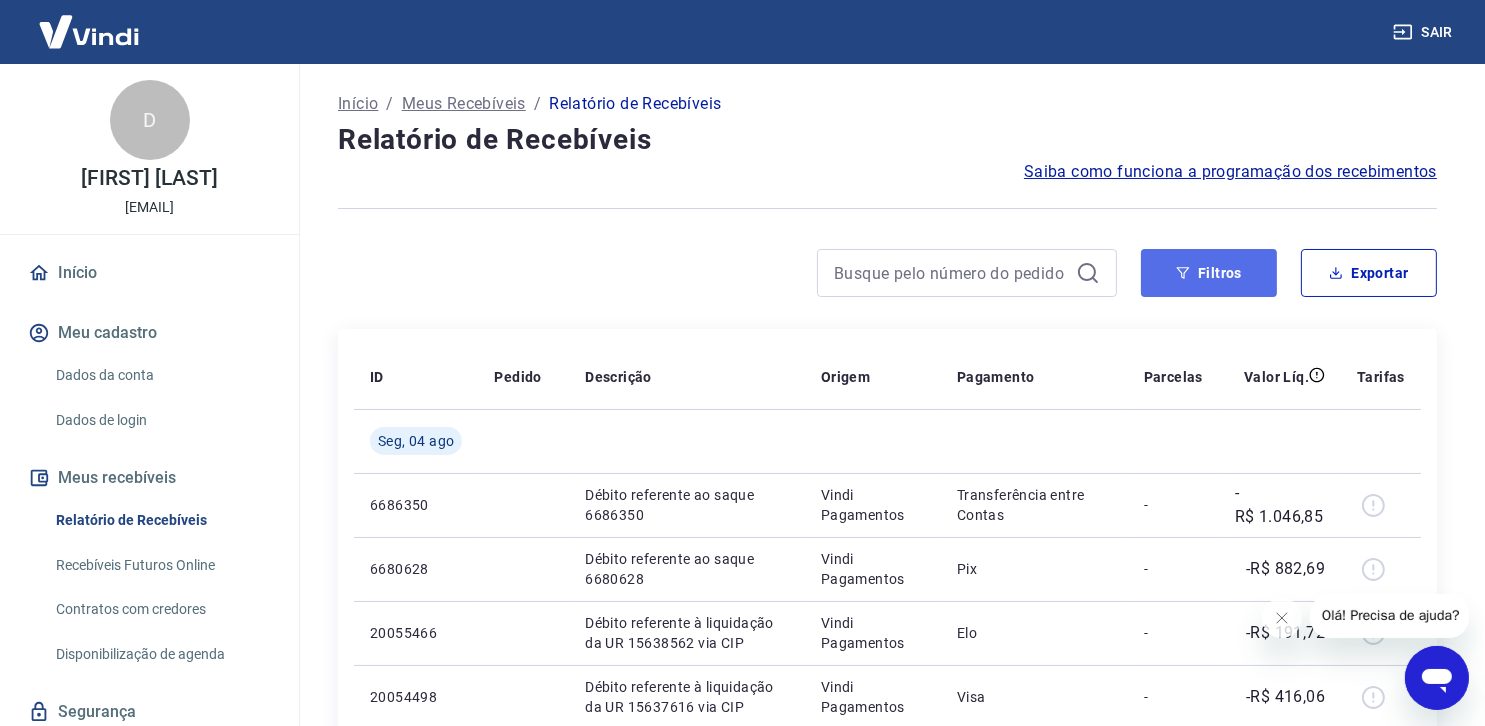 click on "Filtros" at bounding box center (1209, 273) 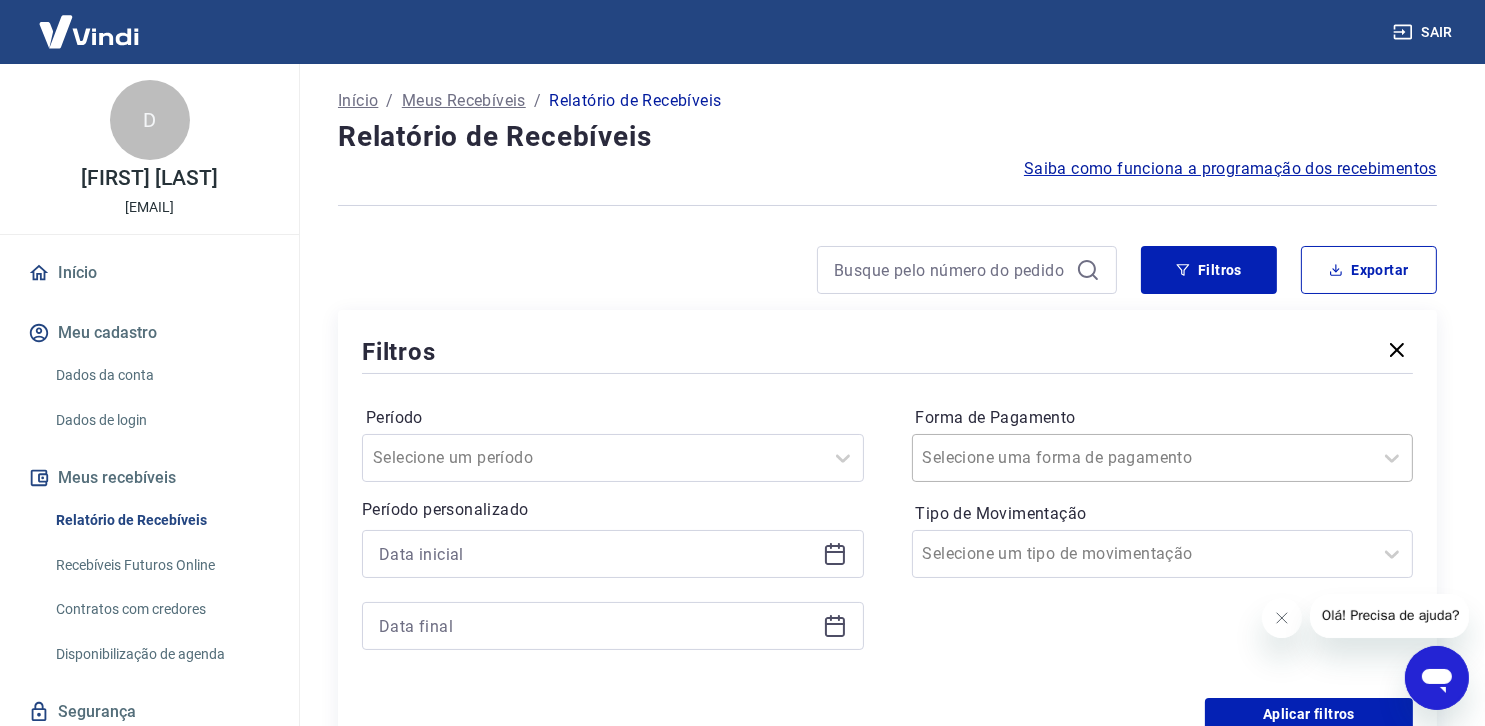 click at bounding box center (1143, 458) 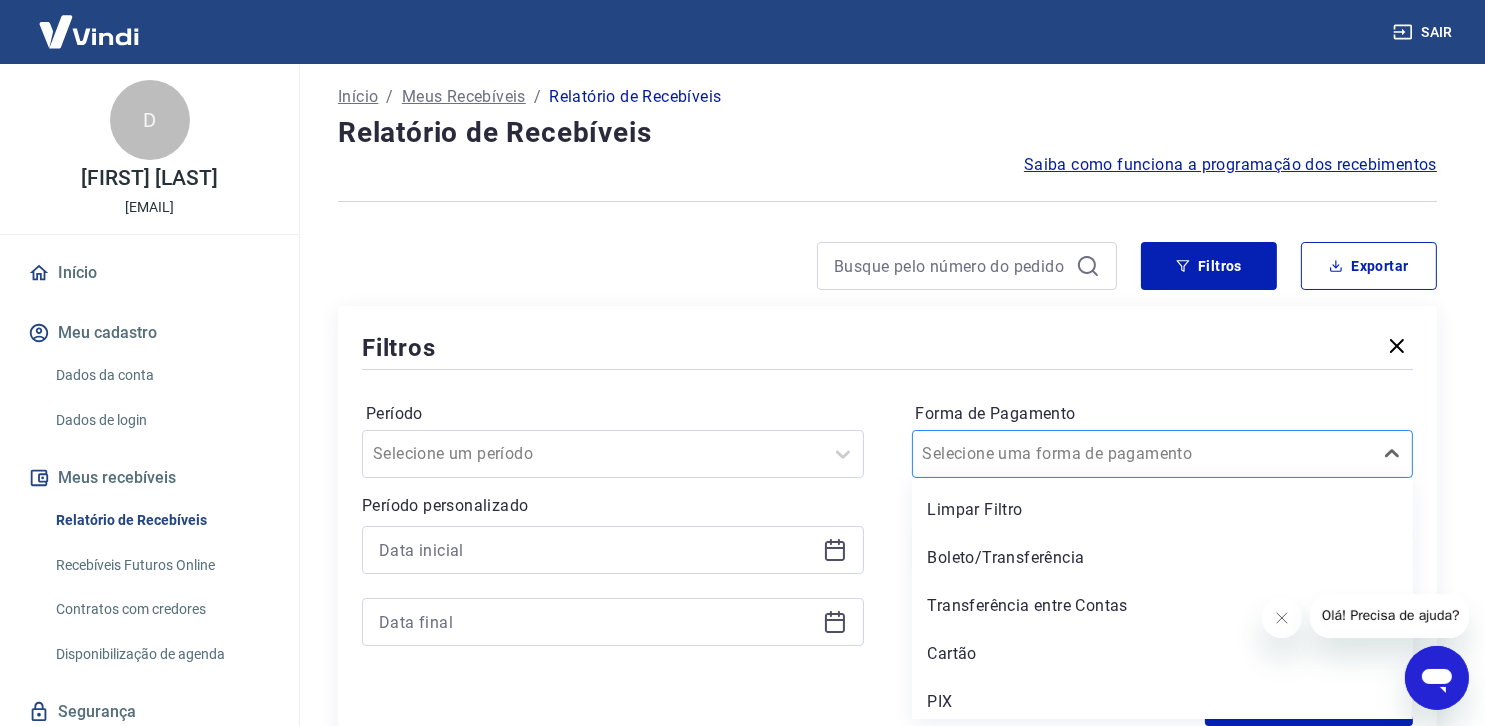 scroll, scrollTop: 7, scrollLeft: 0, axis: vertical 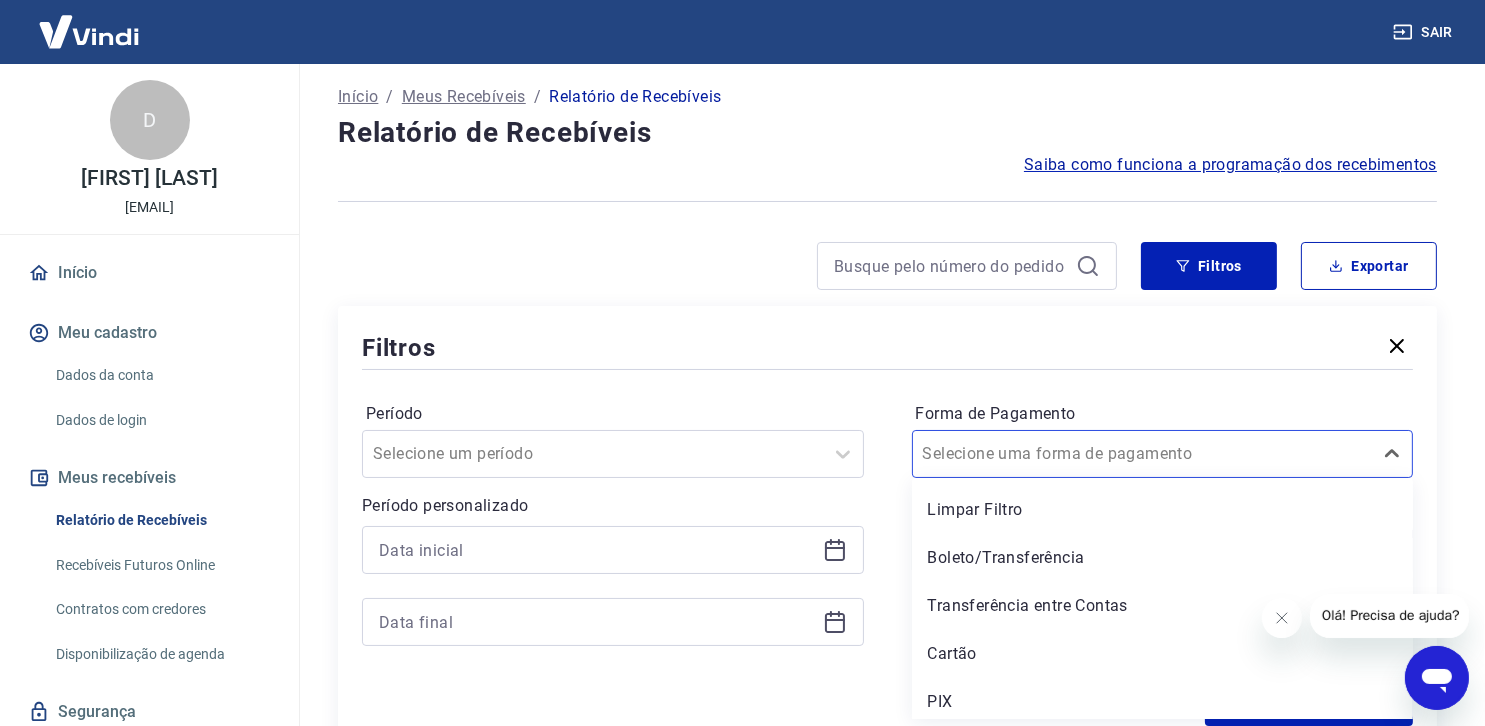 drag, startPoint x: 954, startPoint y: 690, endPoint x: 935, endPoint y: 704, distance: 23.600847 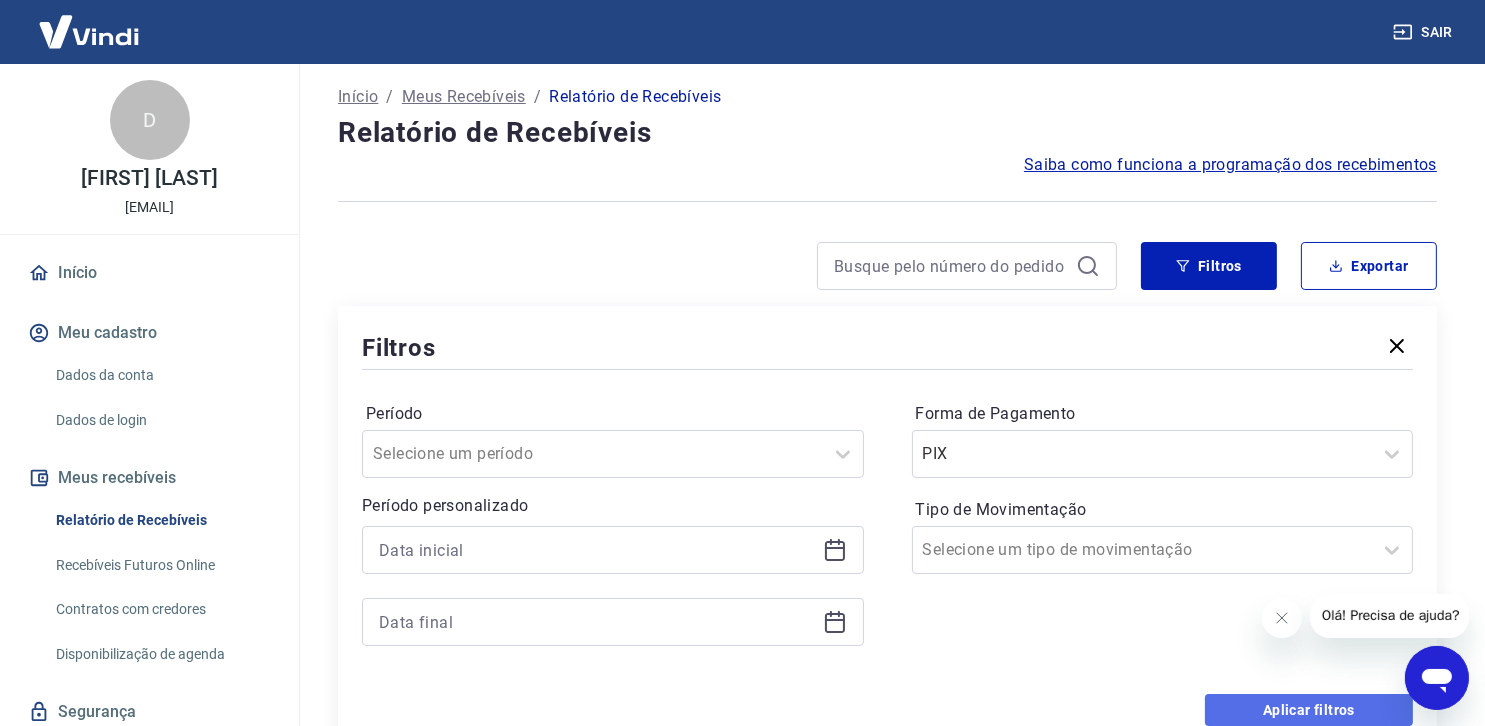 click on "Aplicar filtros" at bounding box center [1309, 710] 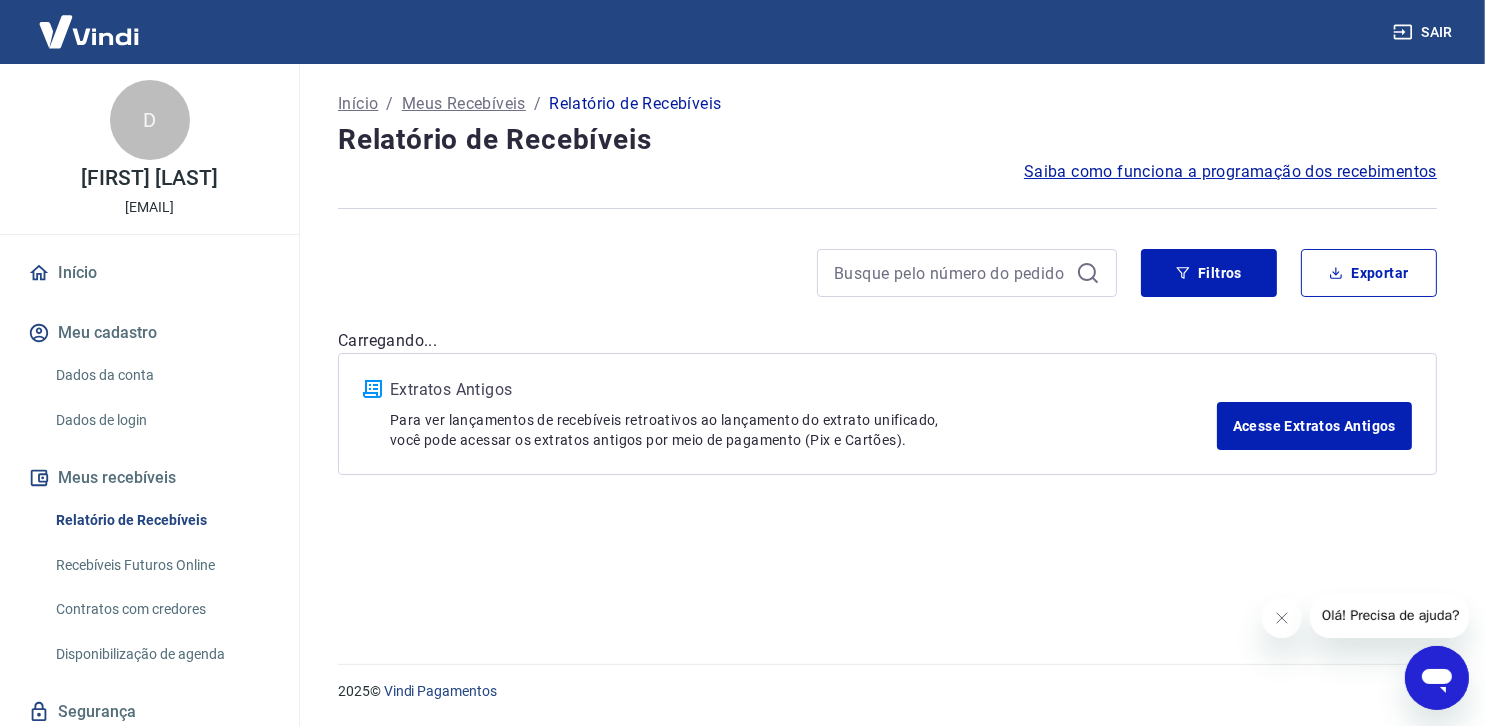 scroll, scrollTop: 0, scrollLeft: 0, axis: both 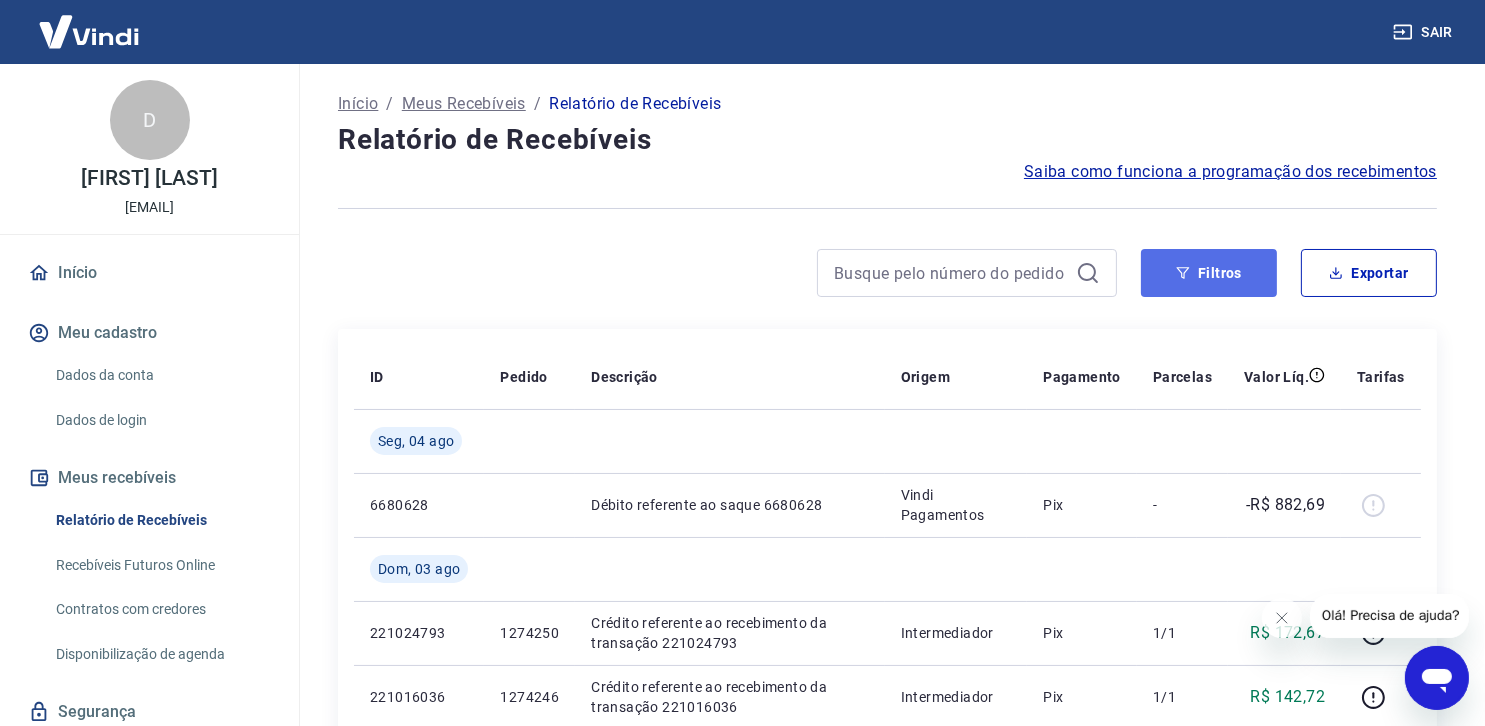 click on "Filtros" at bounding box center (1209, 273) 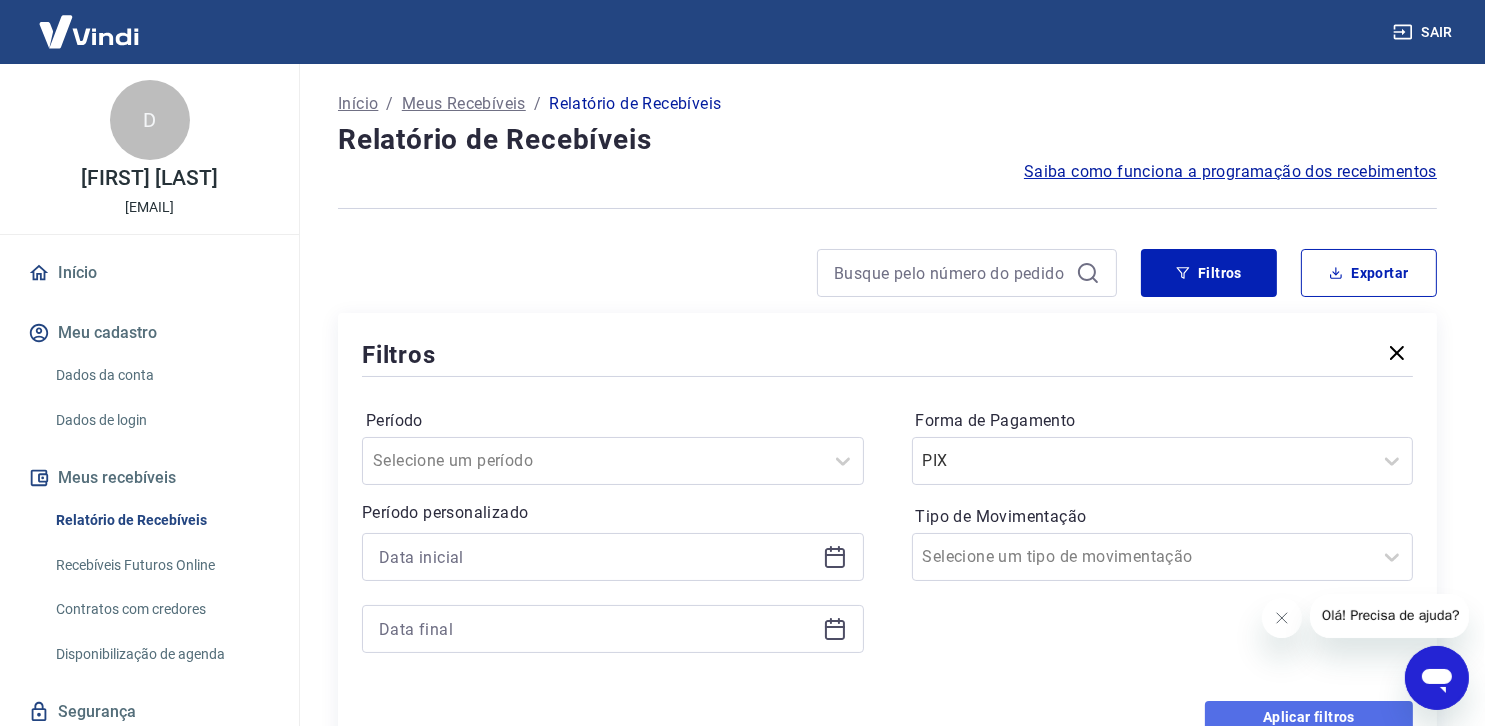 click on "Aplicar filtros" at bounding box center [1309, 717] 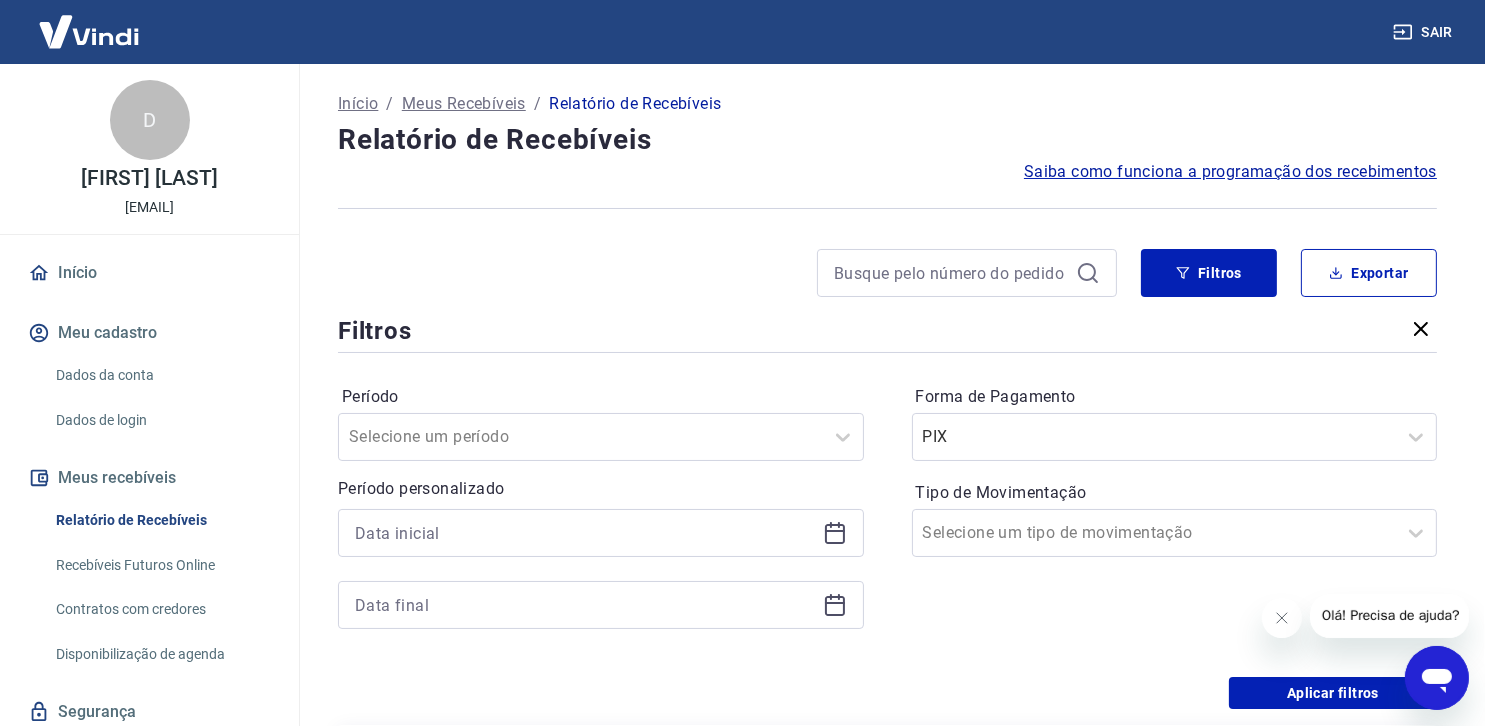 click at bounding box center [1381, 837] 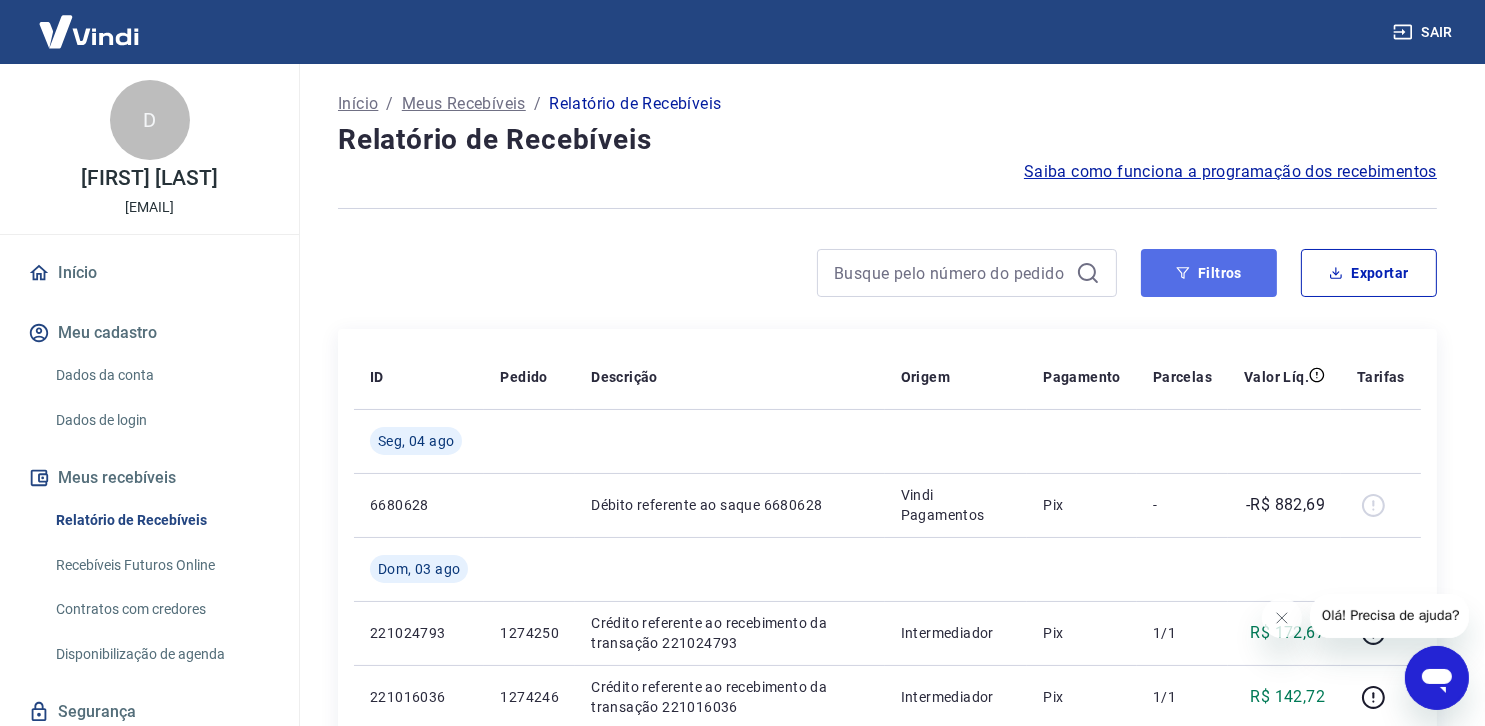 click on "Filtros" at bounding box center [1209, 273] 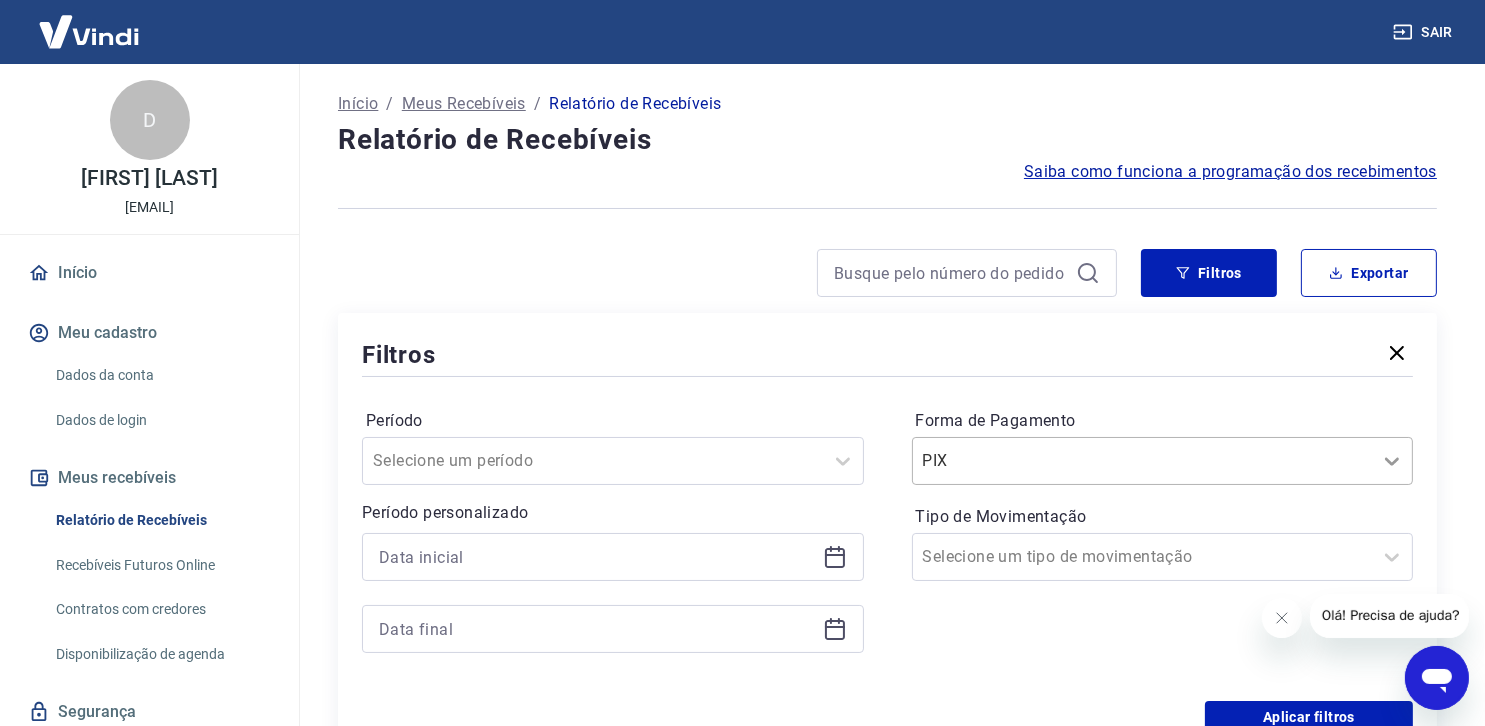 click 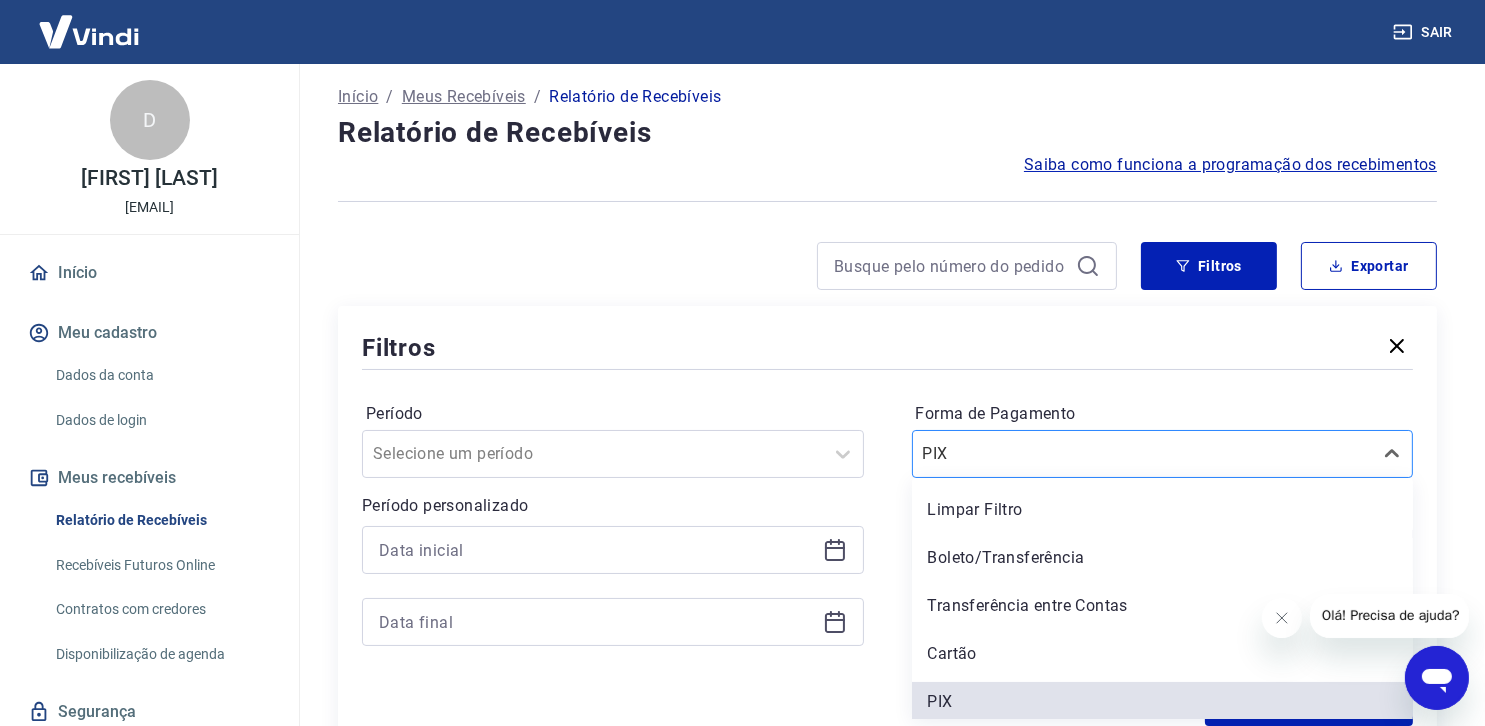 scroll, scrollTop: 7, scrollLeft: 0, axis: vertical 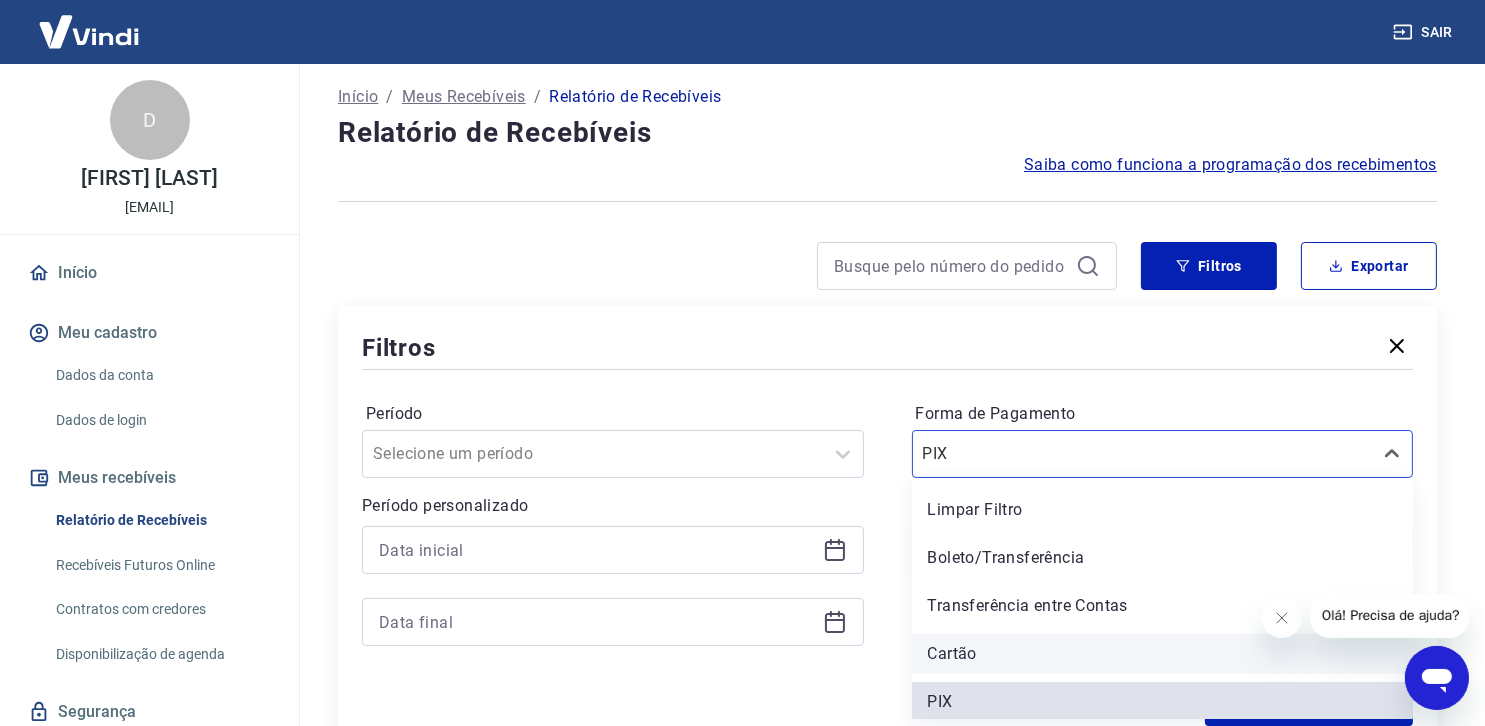 click on "Cartão" at bounding box center (1163, 654) 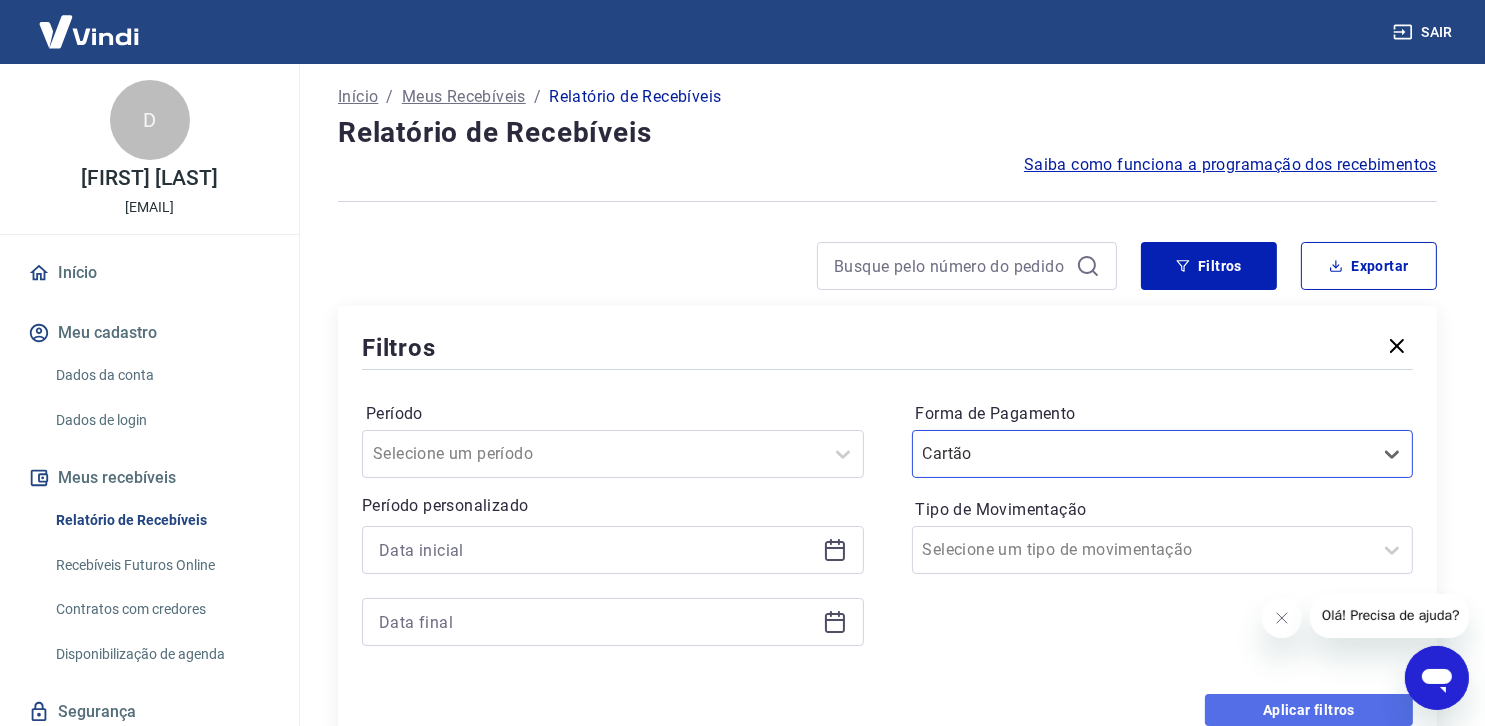 click on "Aplicar filtros" at bounding box center (1309, 710) 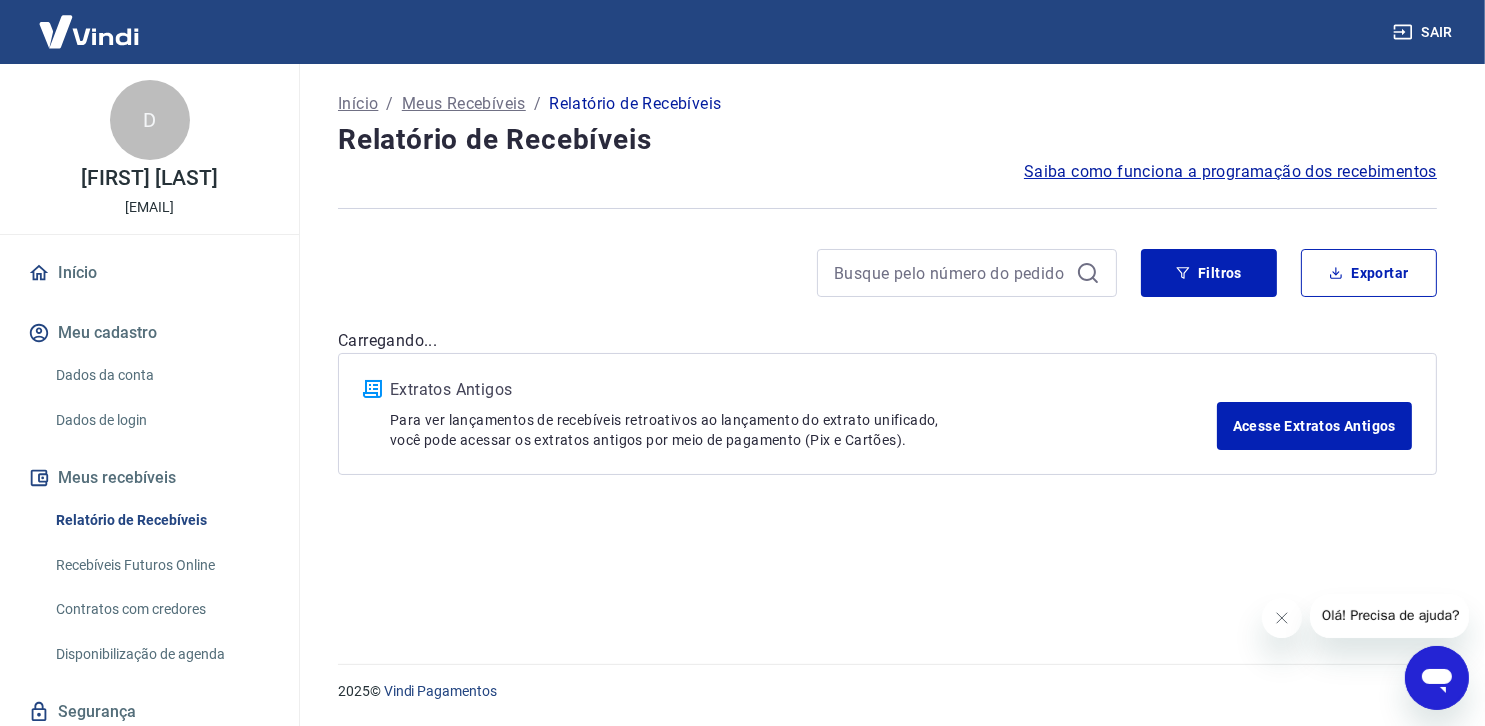 scroll, scrollTop: 0, scrollLeft: 0, axis: both 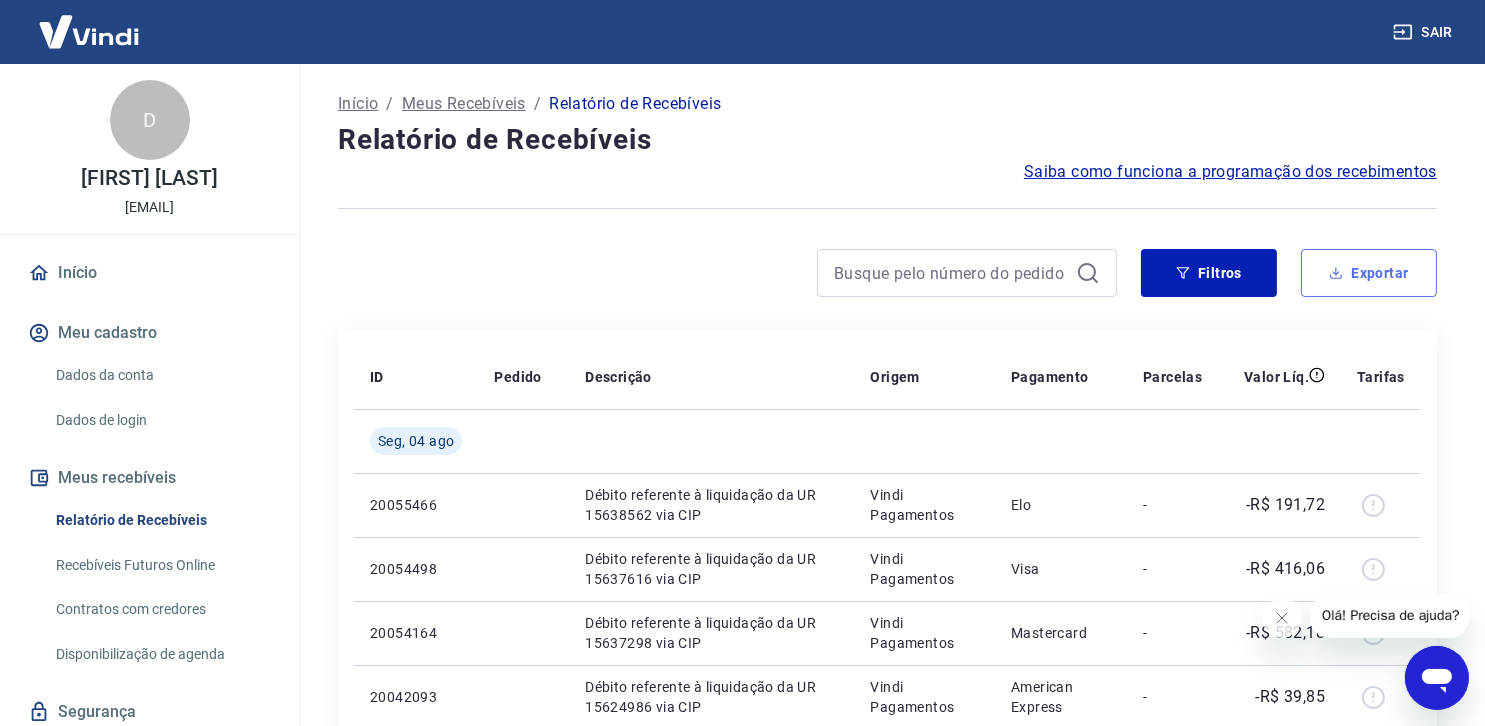 click on "Exportar" at bounding box center [1369, 273] 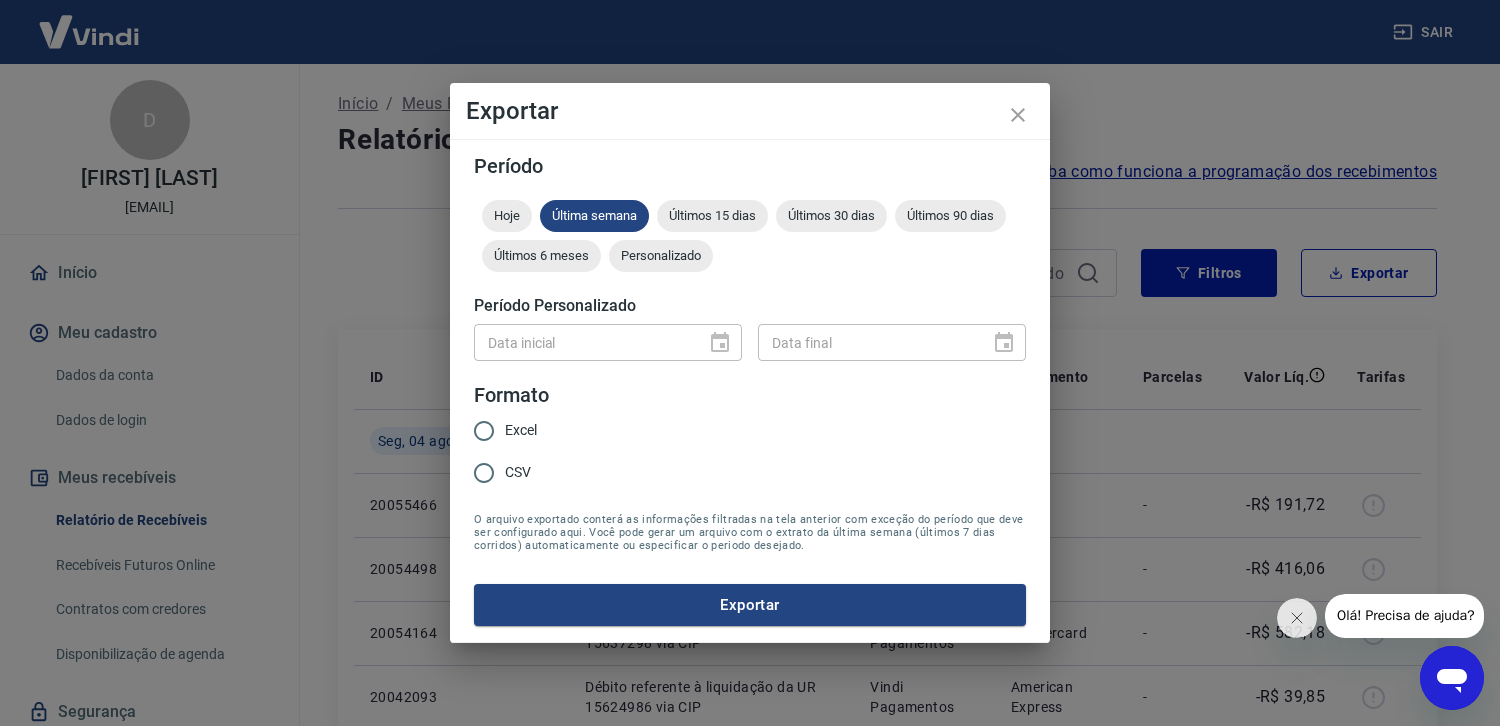 click on "Excel" at bounding box center (484, 431) 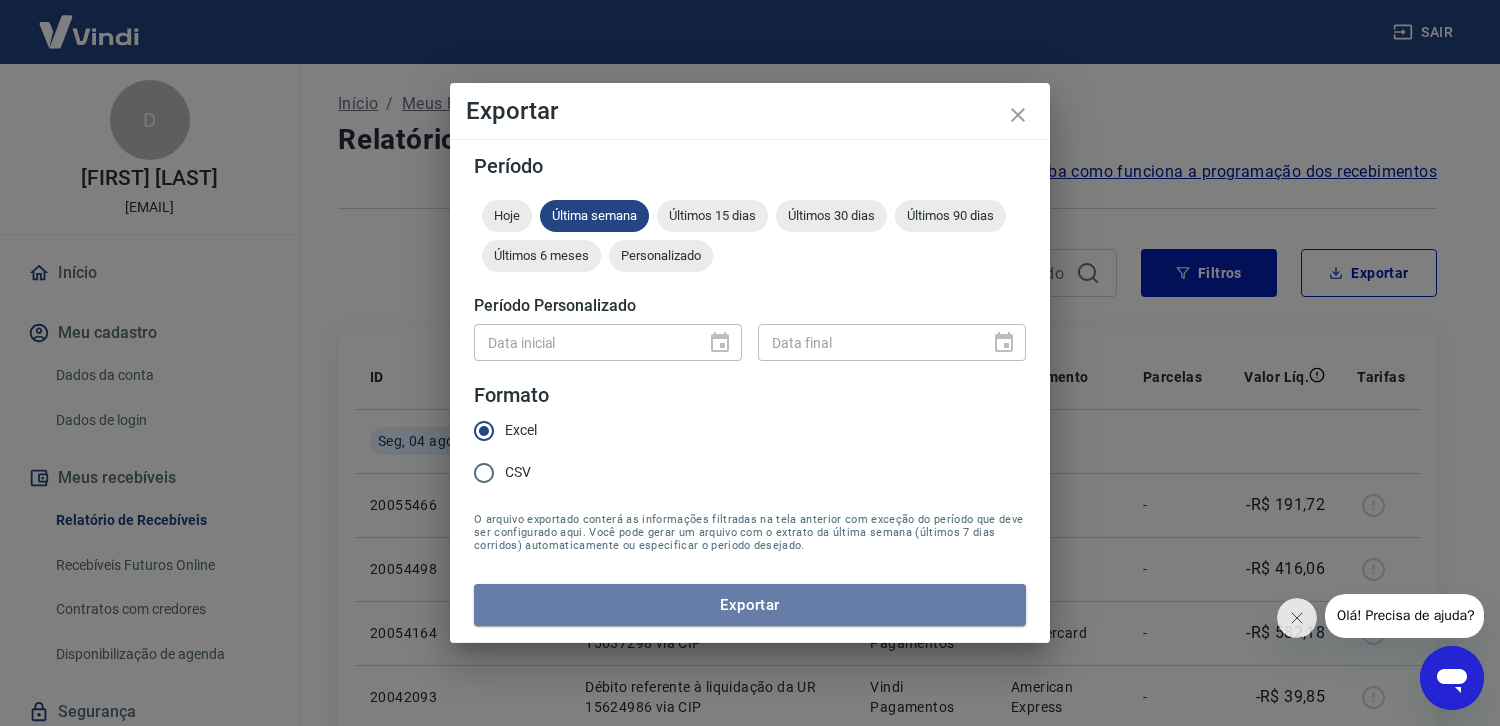click on "Exportar" at bounding box center [750, 605] 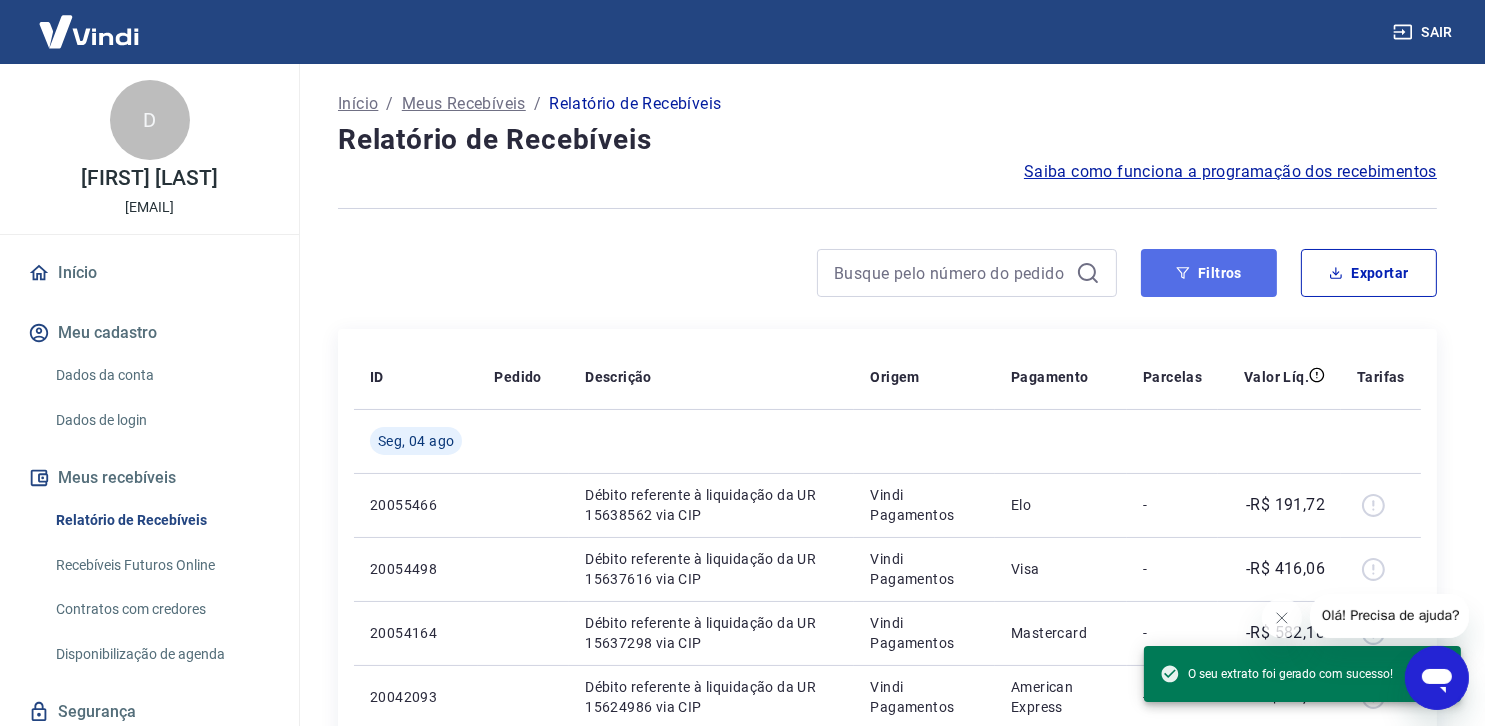 click on "Filtros" at bounding box center (1209, 273) 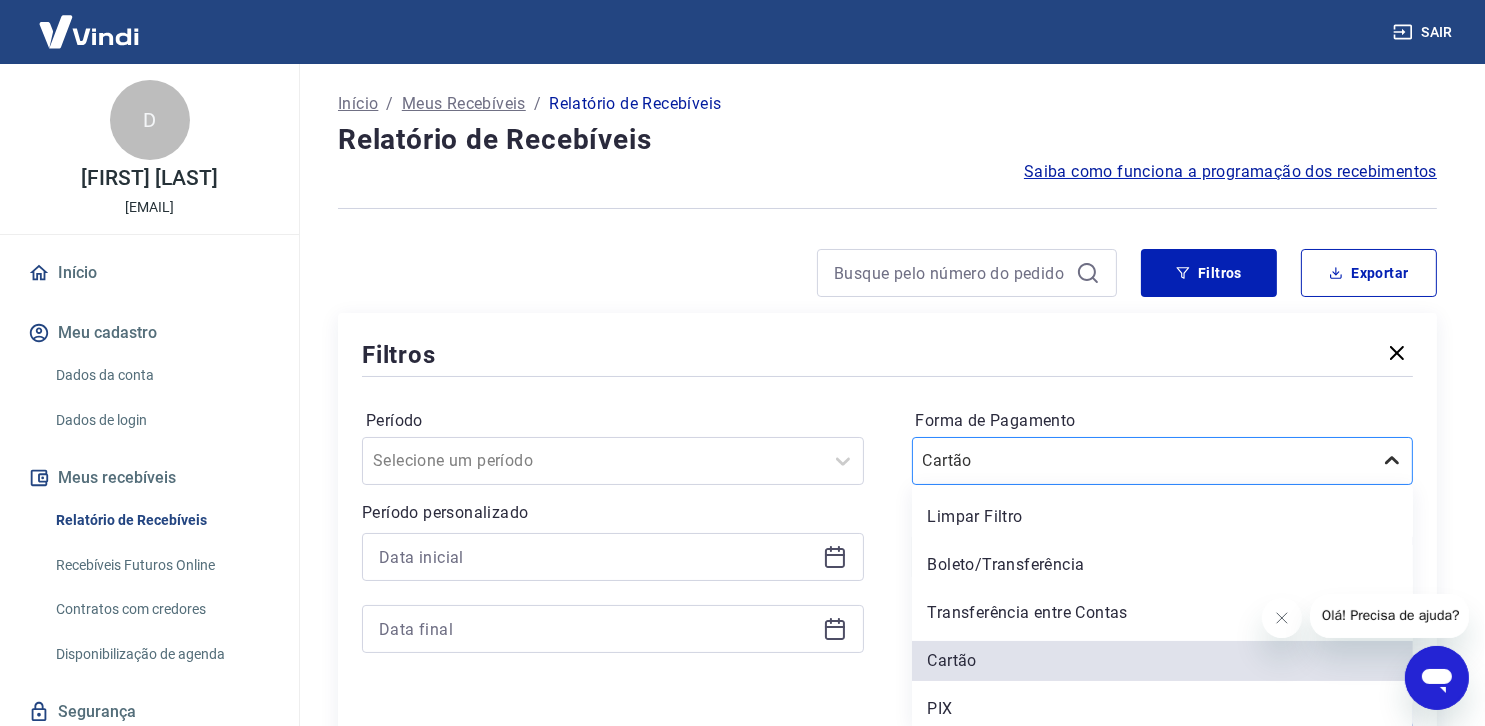 click 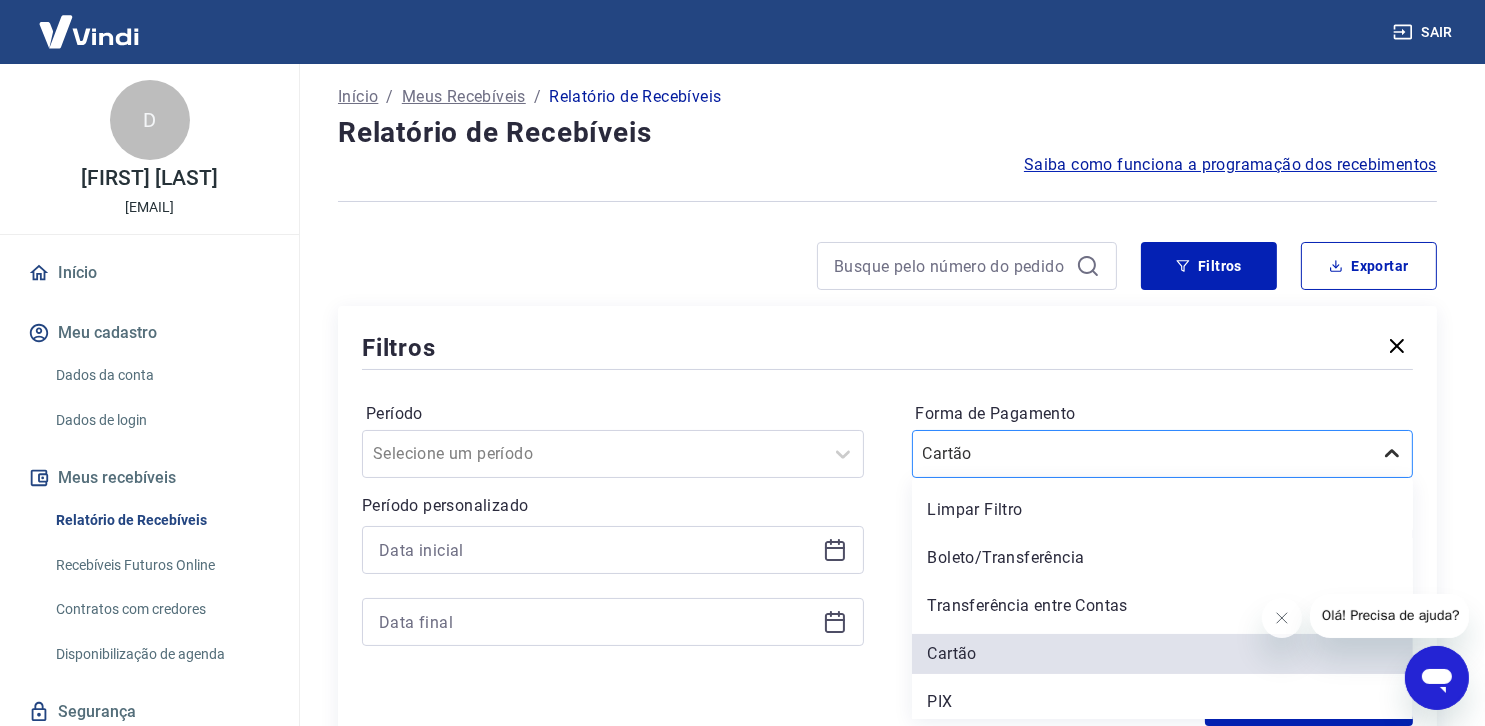 scroll, scrollTop: 7, scrollLeft: 0, axis: vertical 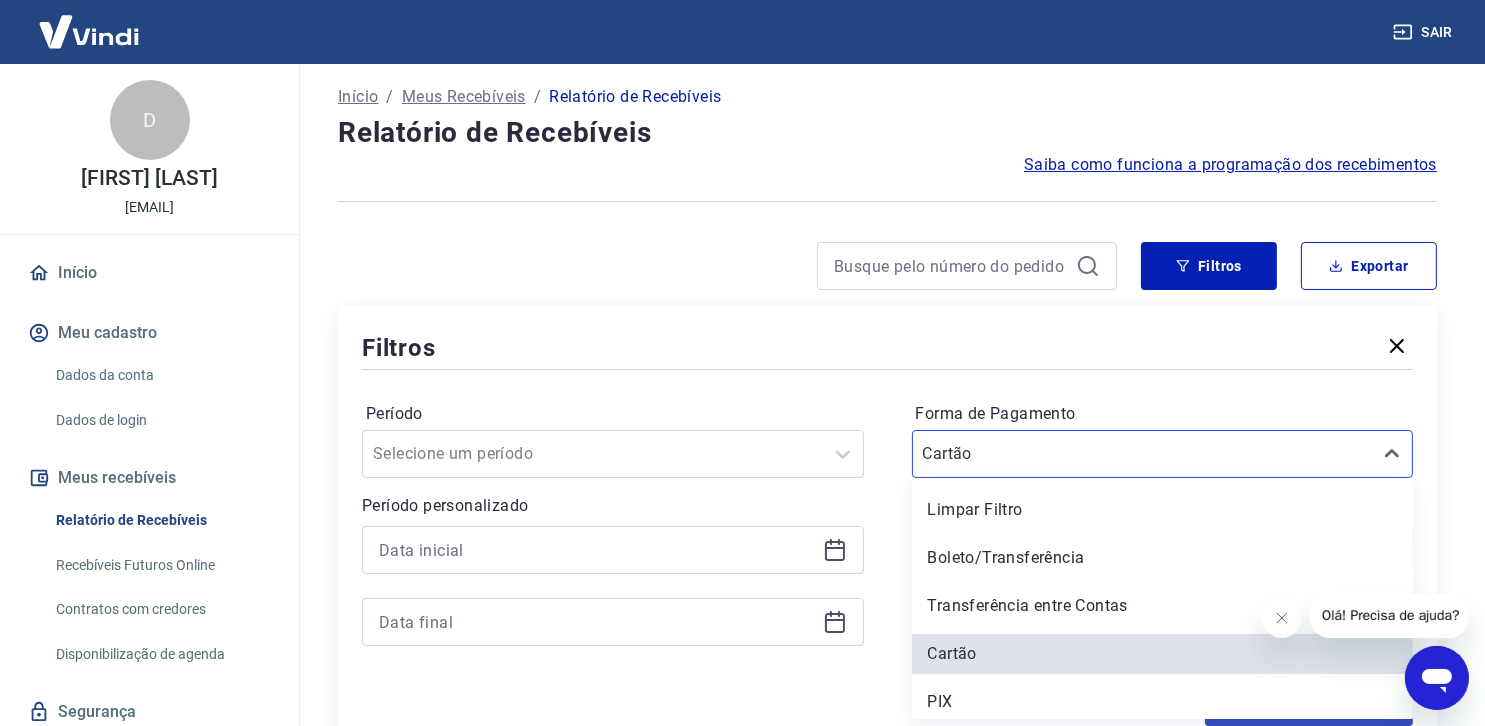 drag, startPoint x: 1214, startPoint y: 560, endPoint x: 1293, endPoint y: 720, distance: 178.44046 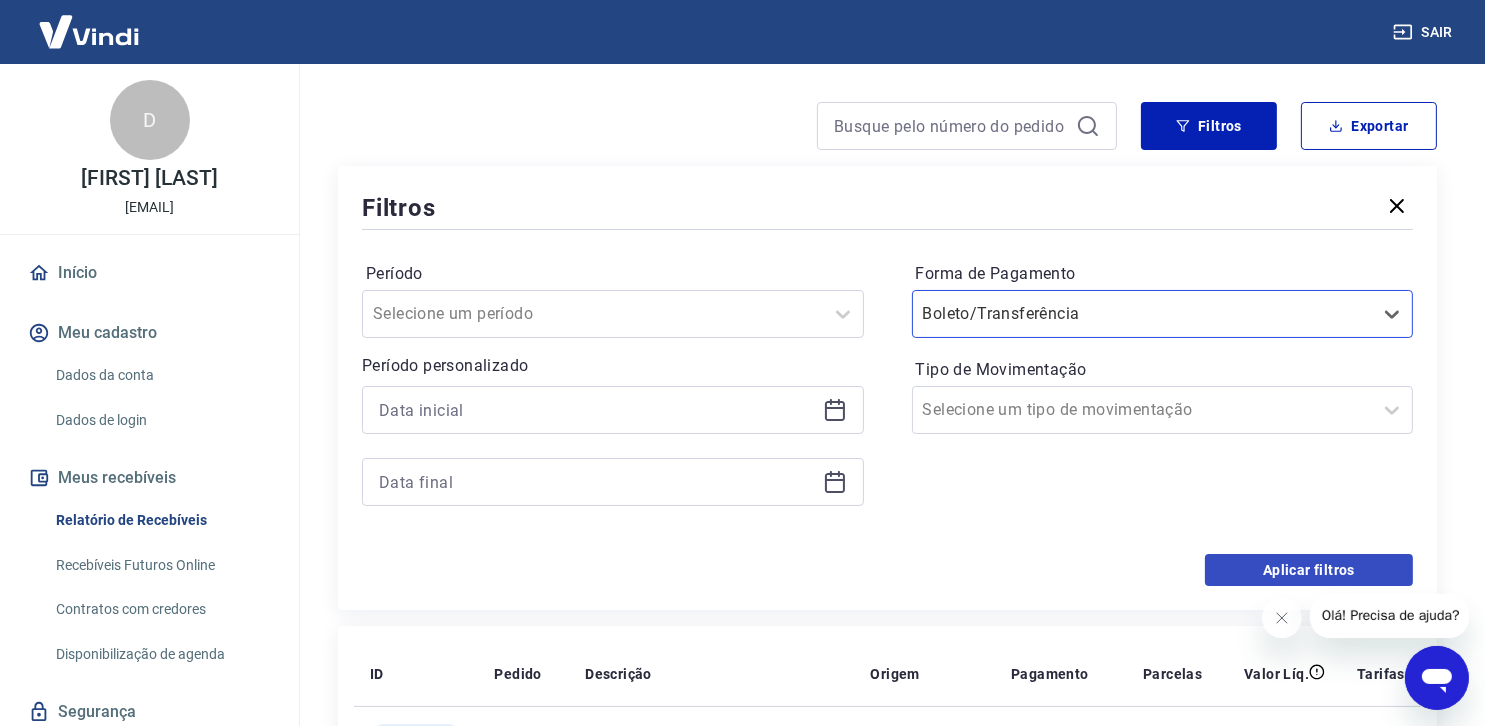 scroll, scrollTop: 307, scrollLeft: 0, axis: vertical 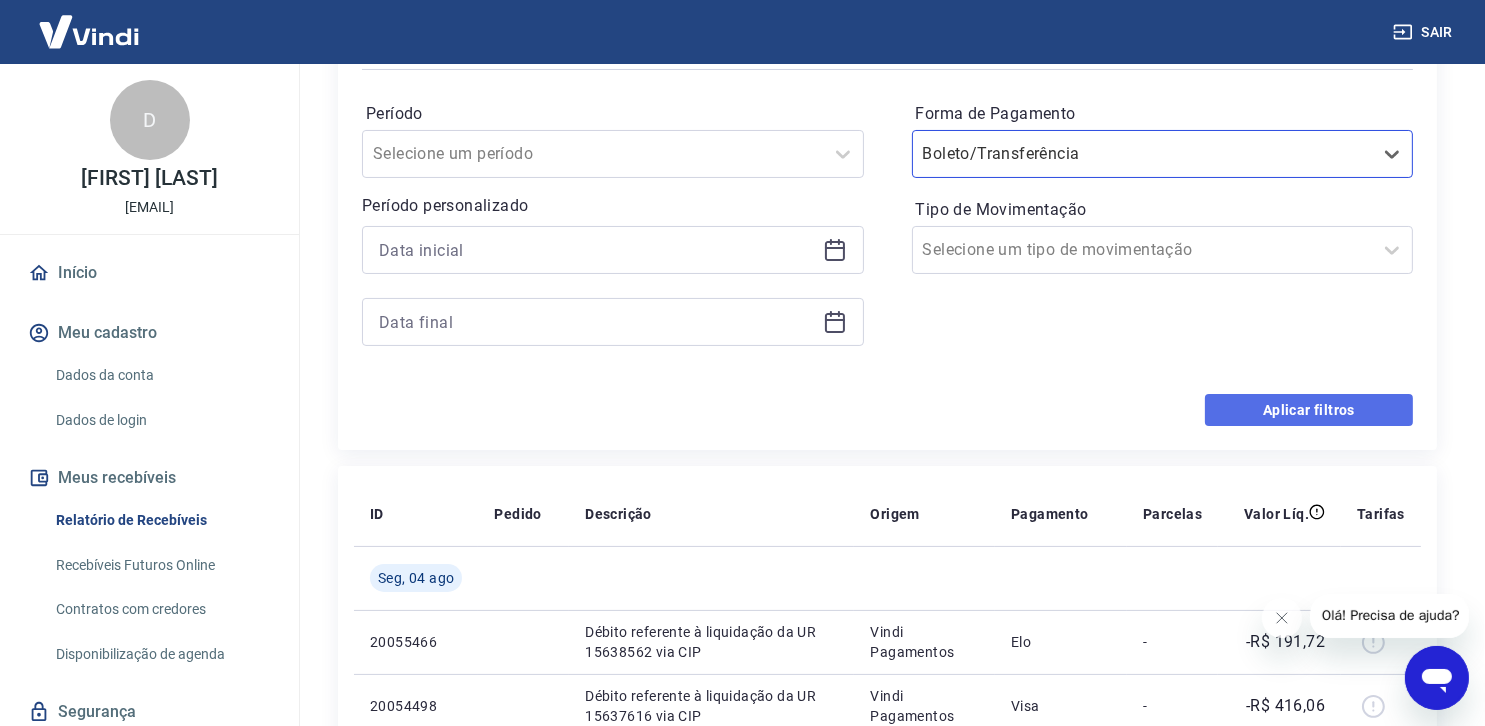 click on "Aplicar filtros" at bounding box center [1309, 410] 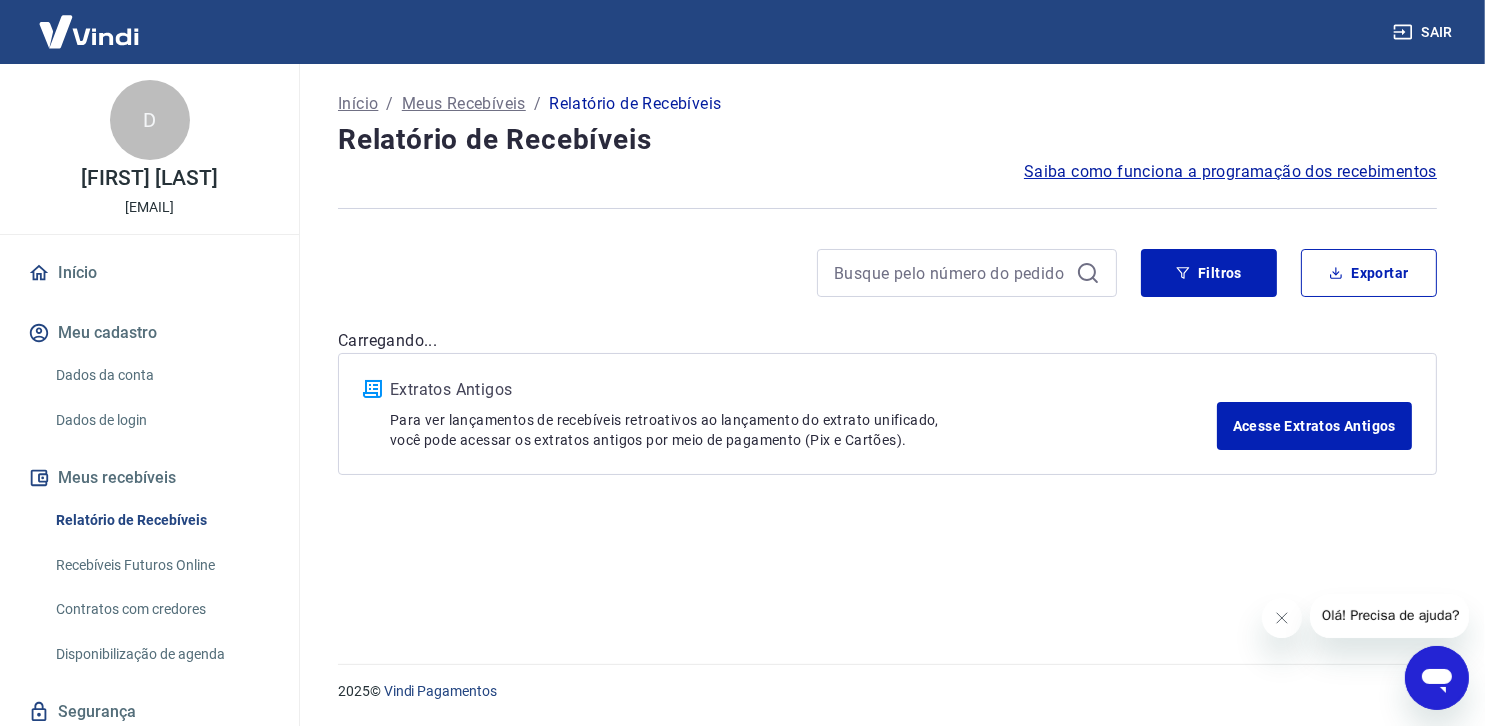 scroll, scrollTop: 0, scrollLeft: 0, axis: both 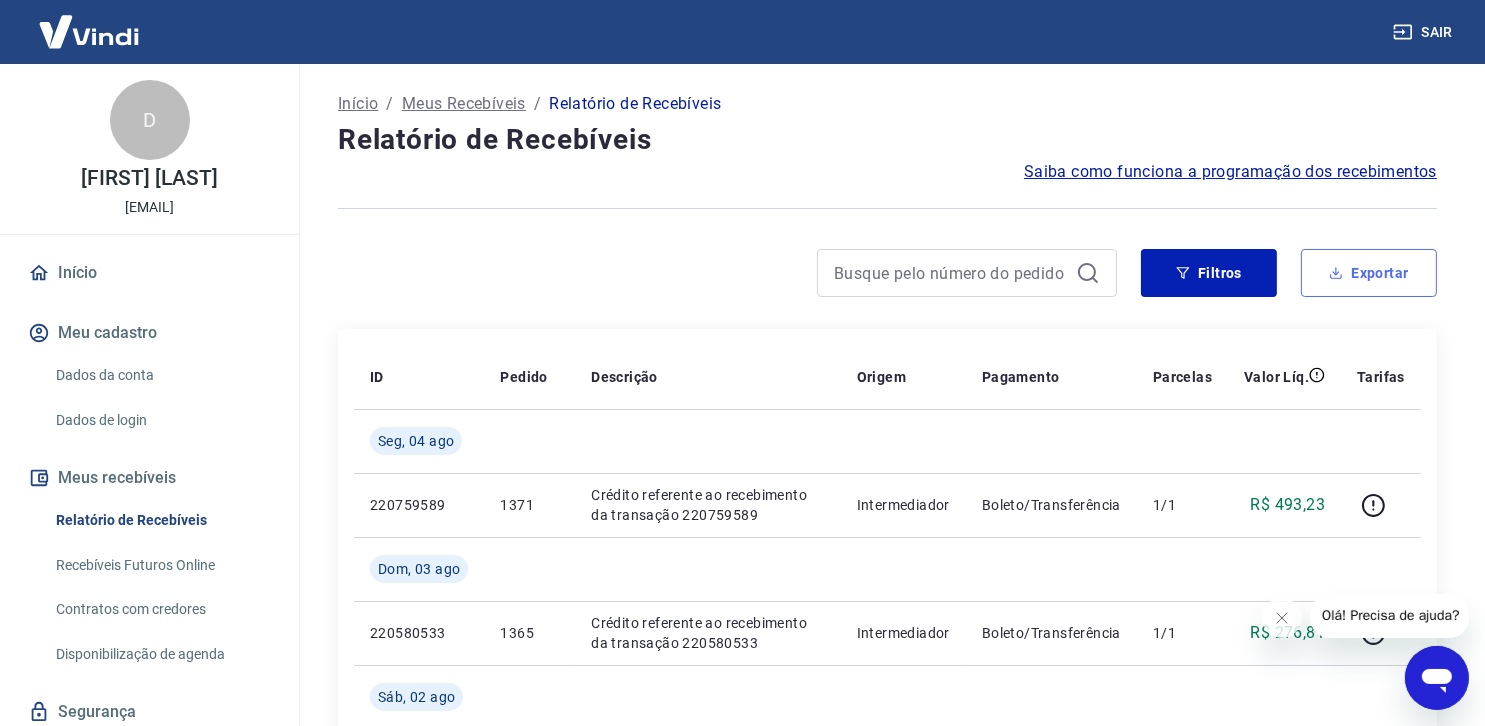 click on "Exportar" at bounding box center [1369, 273] 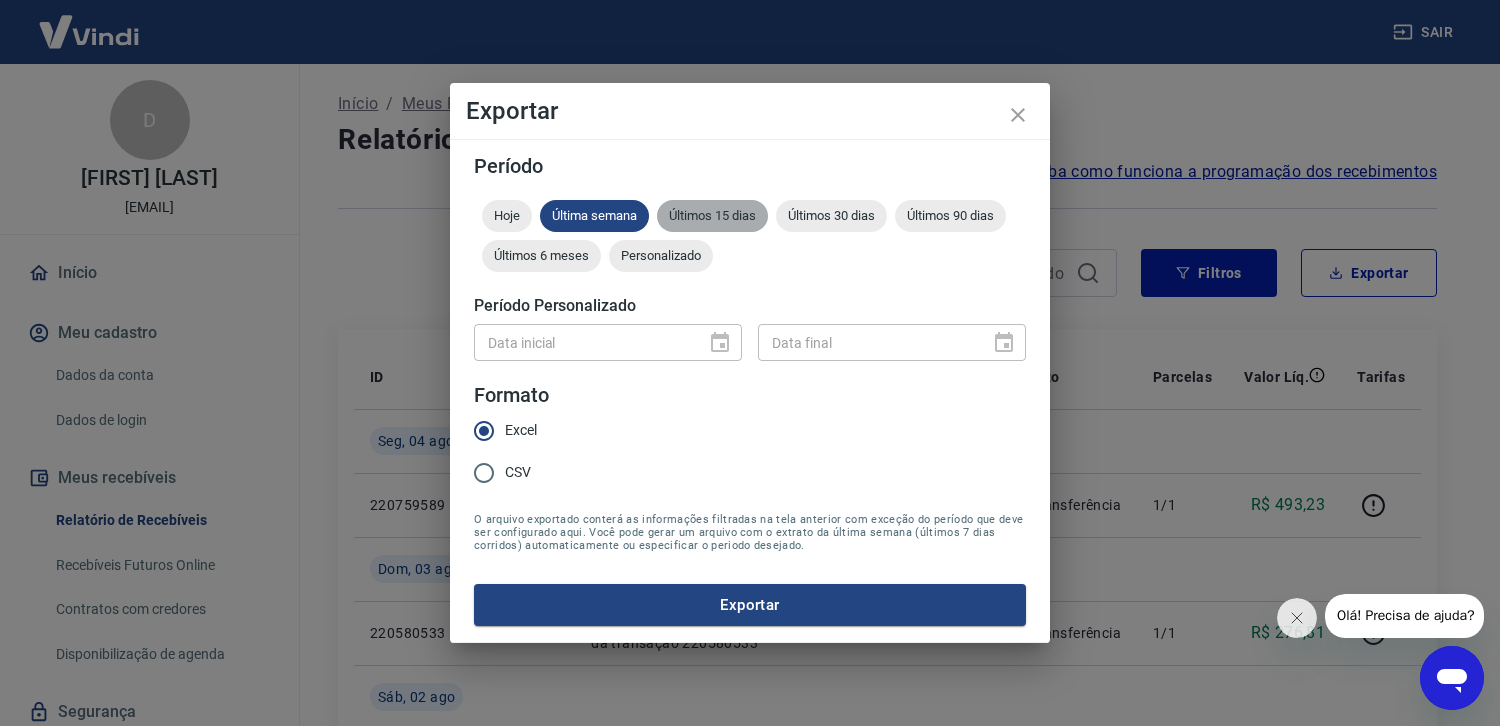 click on "Últimos 15 dias" at bounding box center (712, 215) 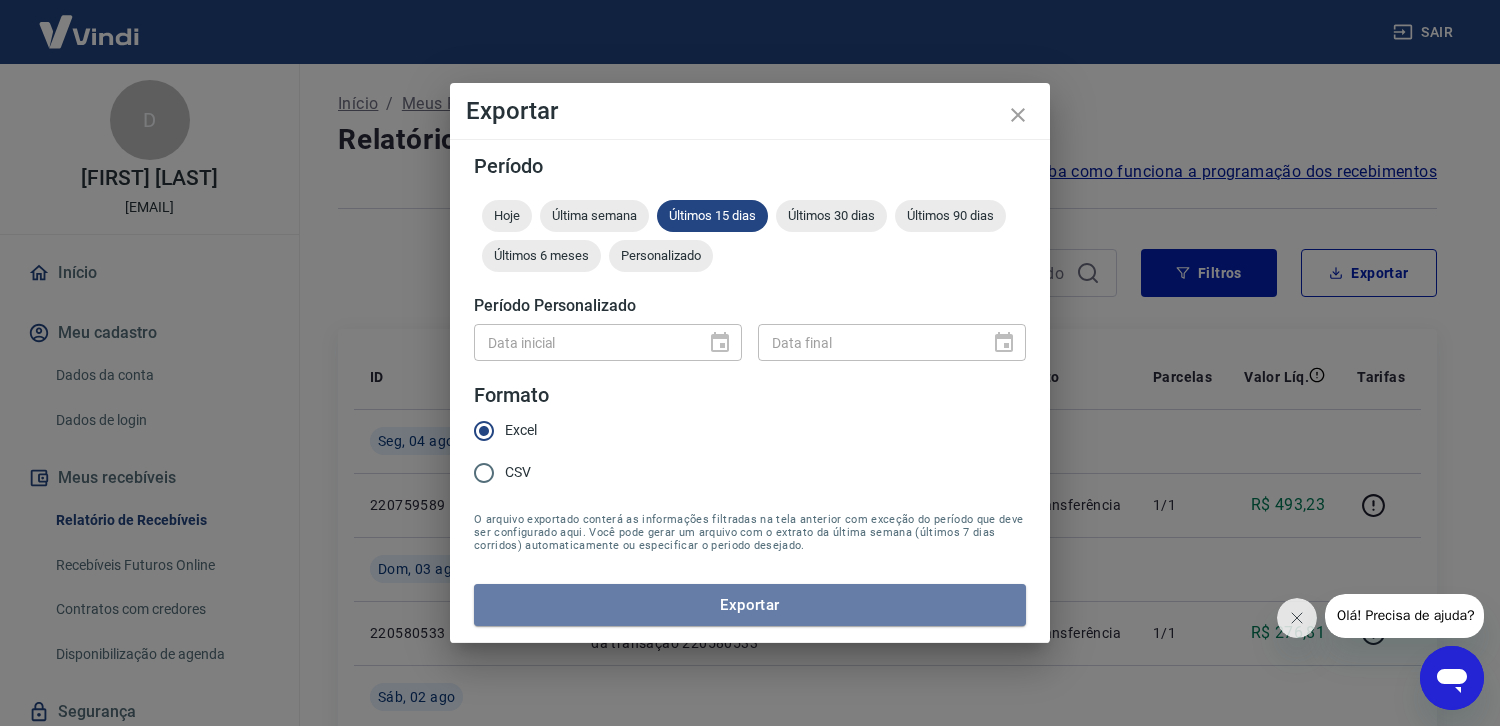 click on "Exportar" at bounding box center [750, 605] 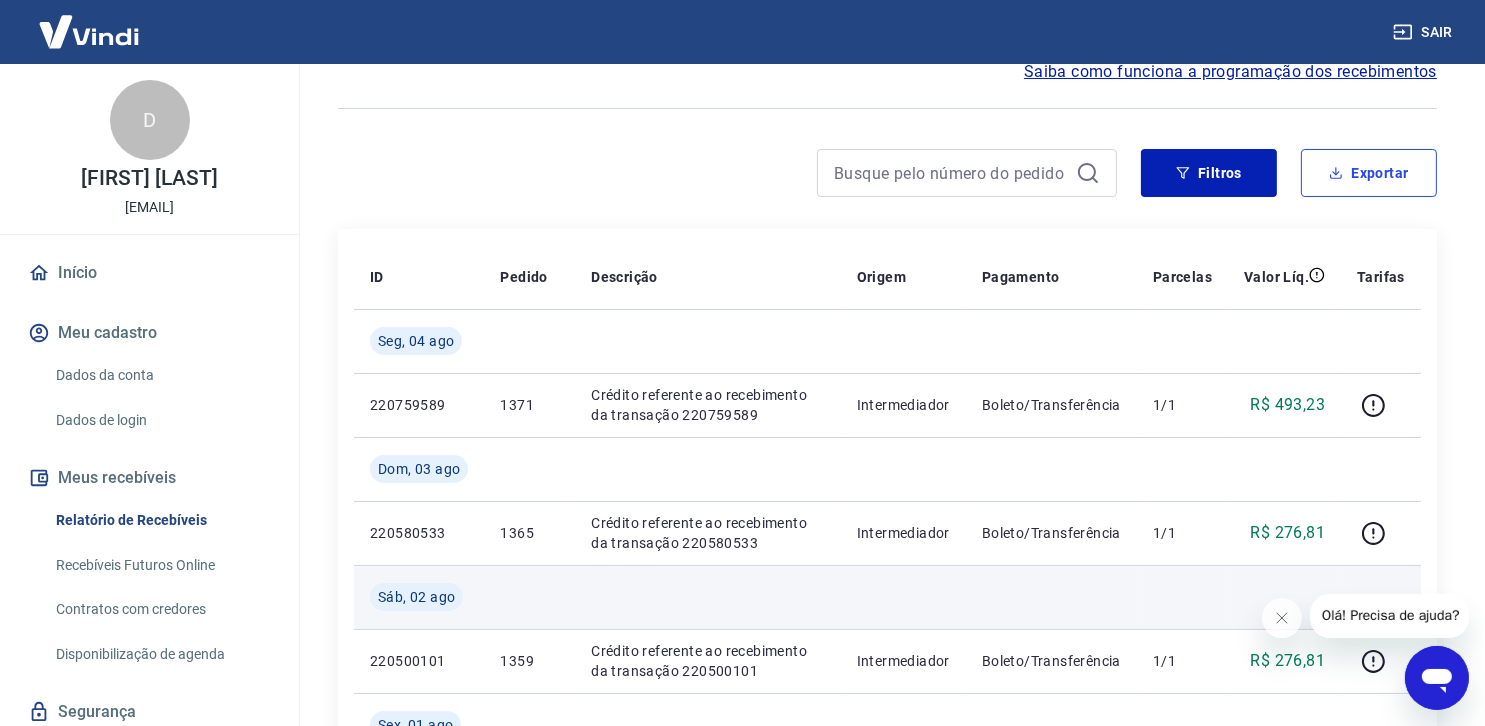 scroll, scrollTop: 0, scrollLeft: 0, axis: both 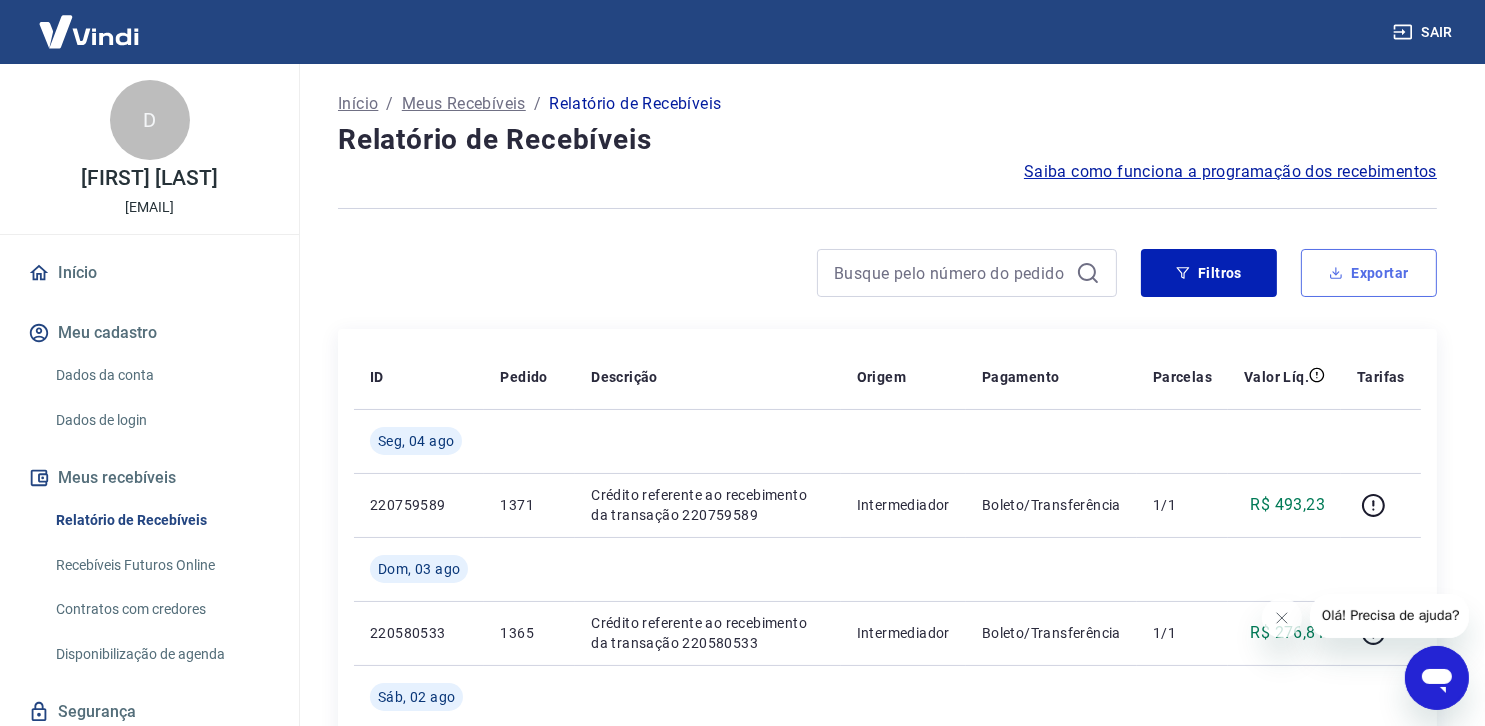 click on "Exportar" at bounding box center (1369, 273) 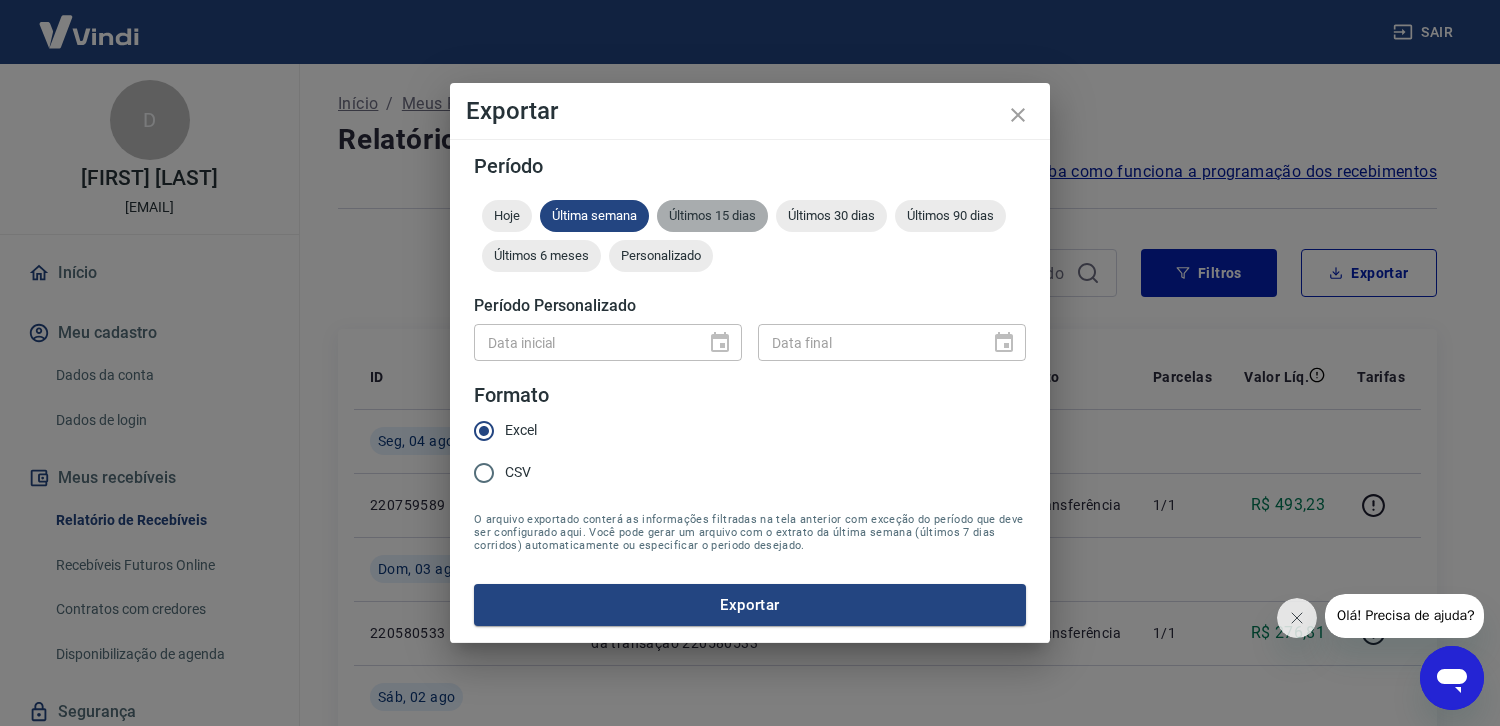 click on "Últimos 15 dias" at bounding box center (712, 215) 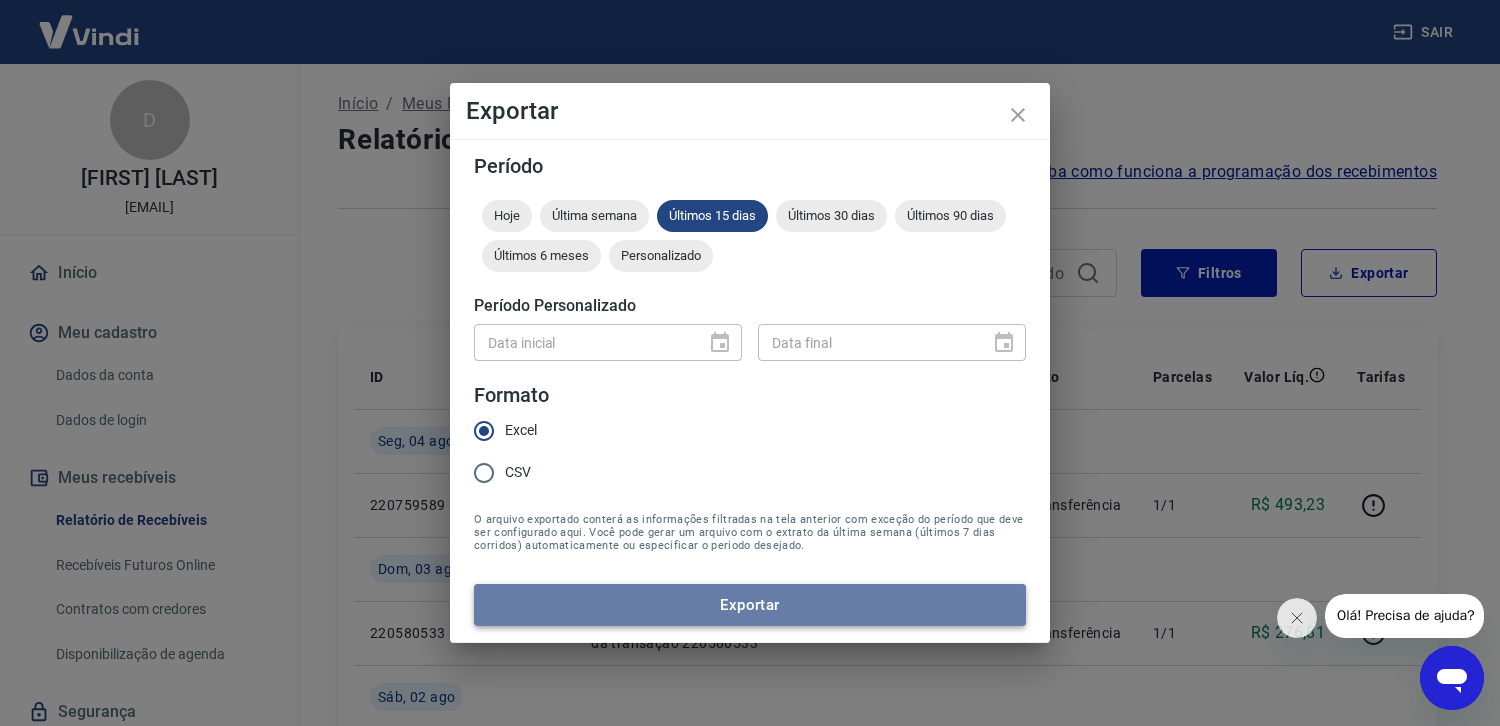 click on "Exportar" at bounding box center [750, 605] 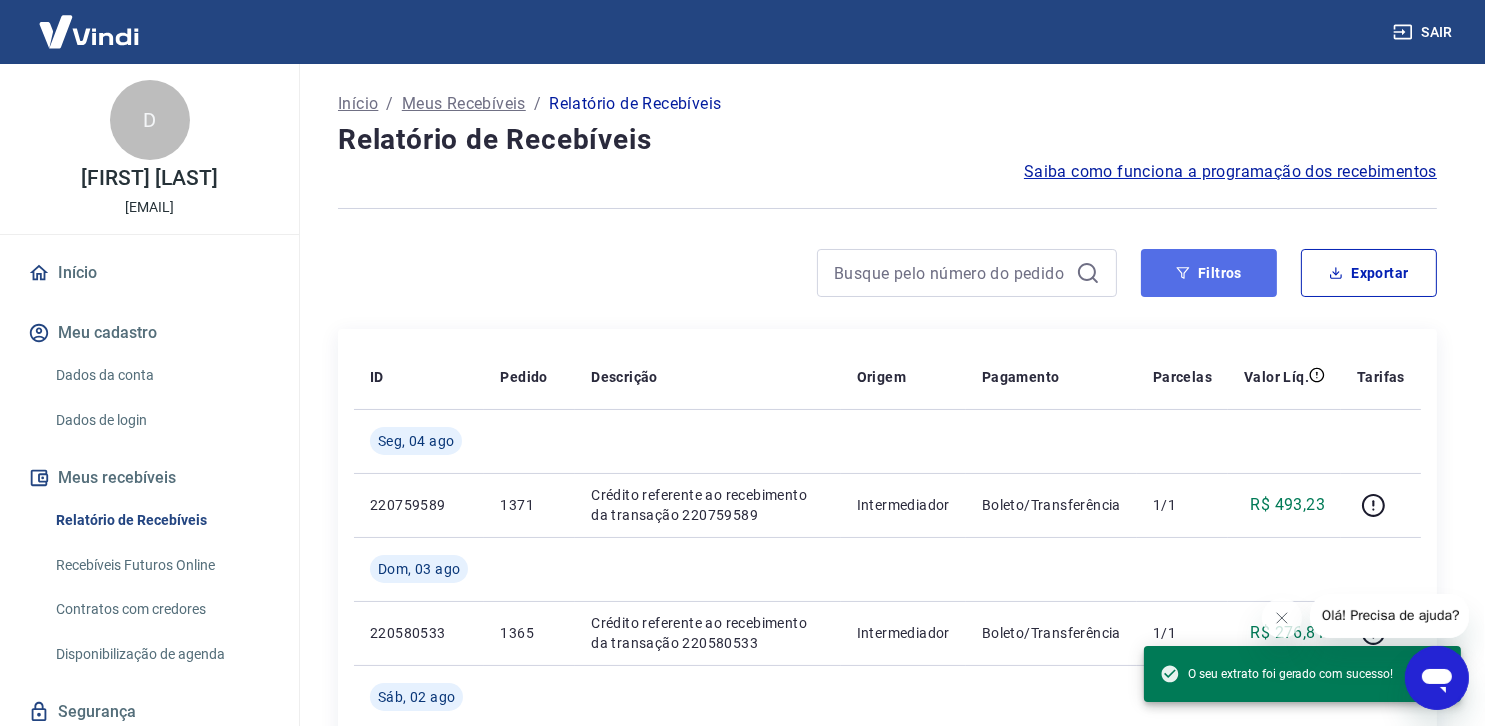 click on "Filtros" at bounding box center (1209, 273) 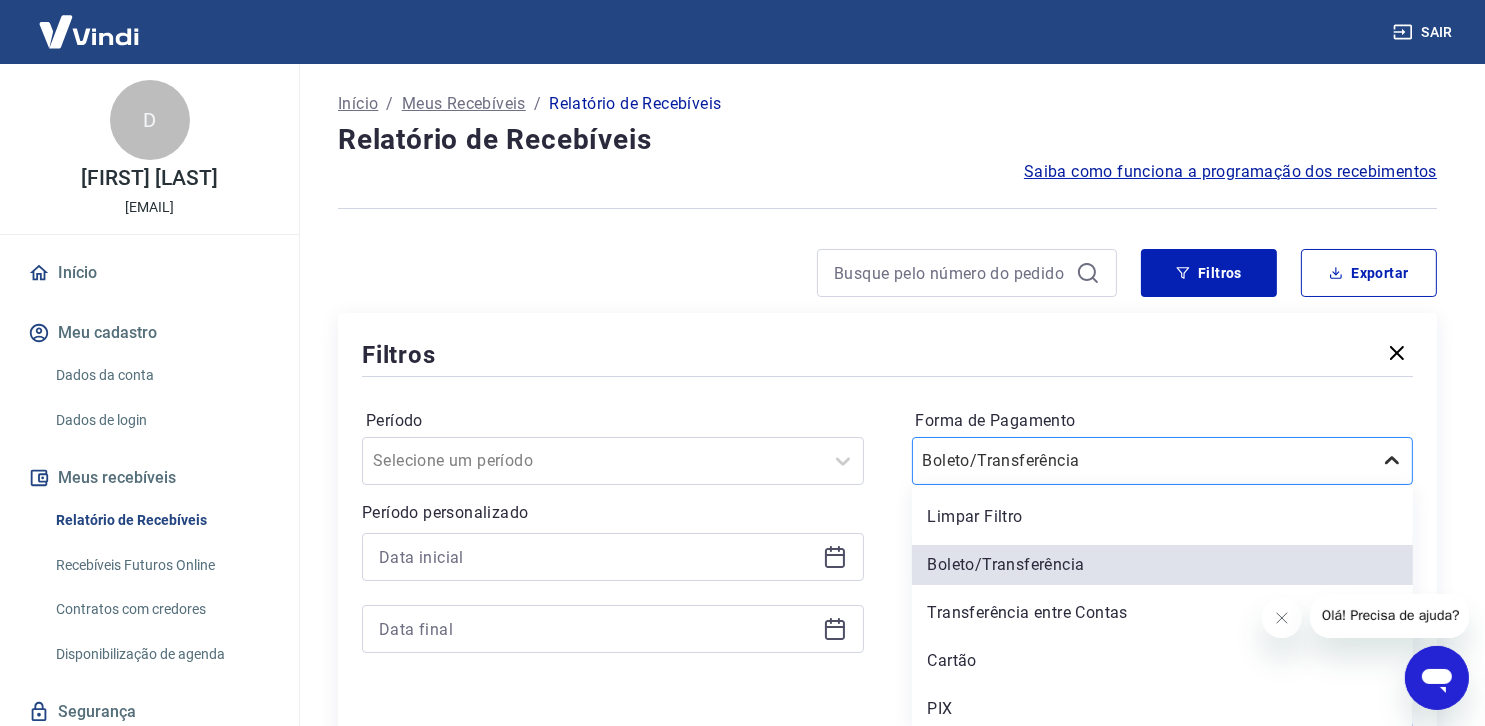 click 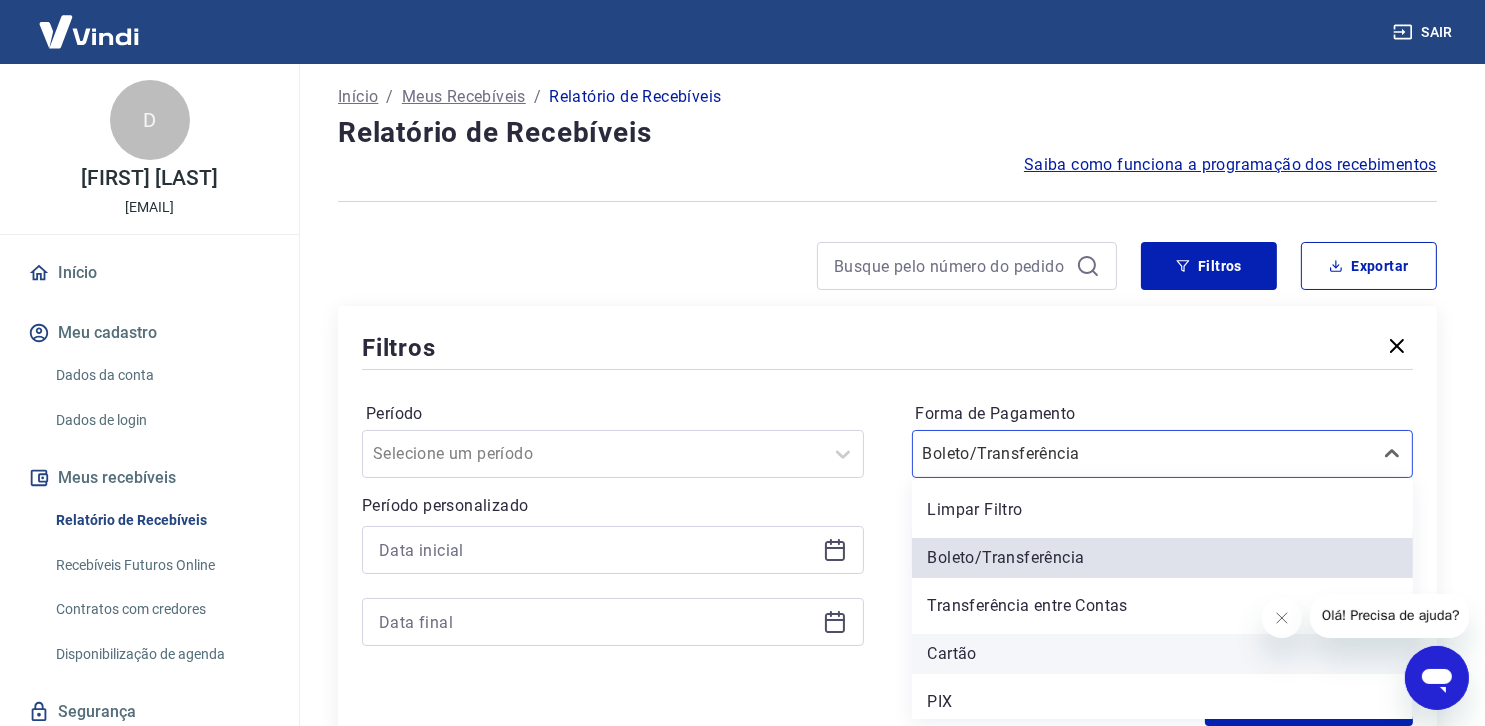 click on "Cartão" at bounding box center [1163, 654] 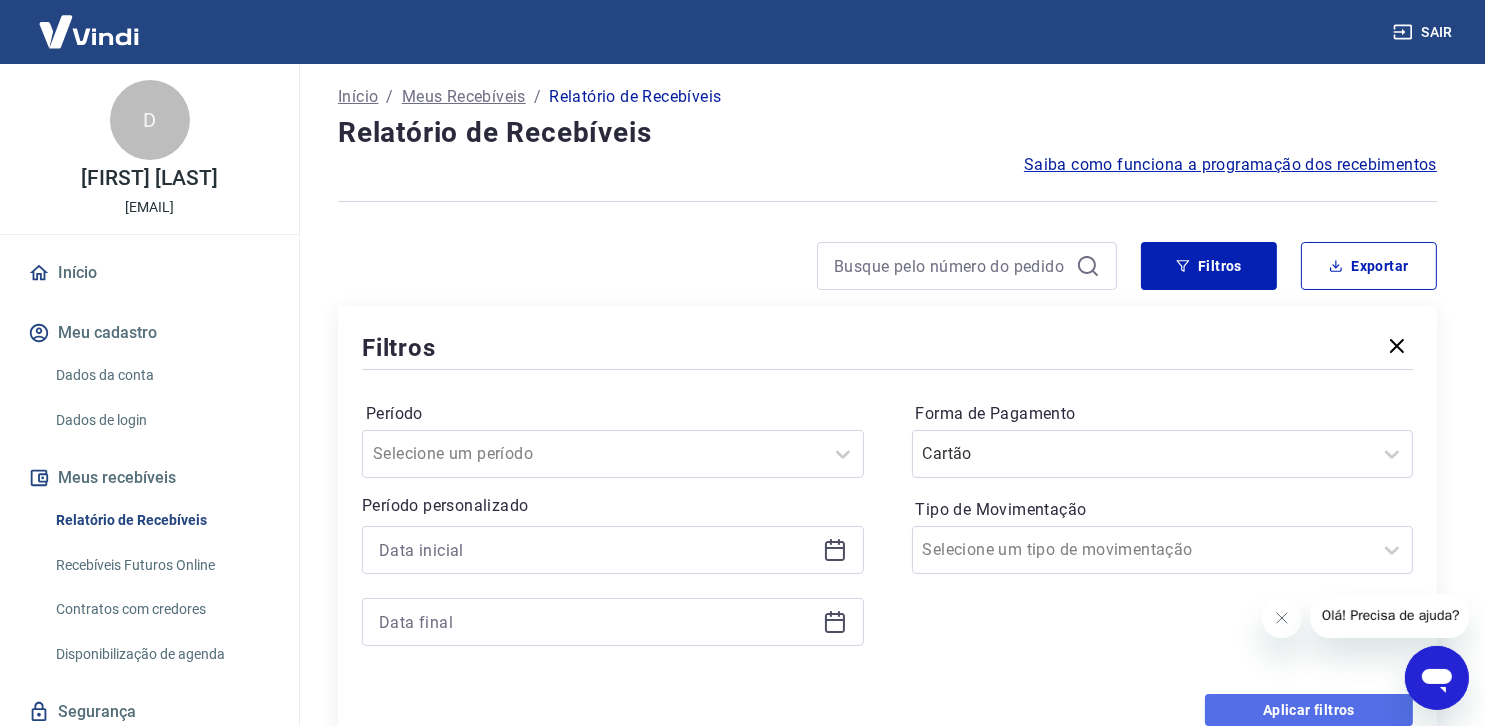 click on "Aplicar filtros" at bounding box center [1309, 710] 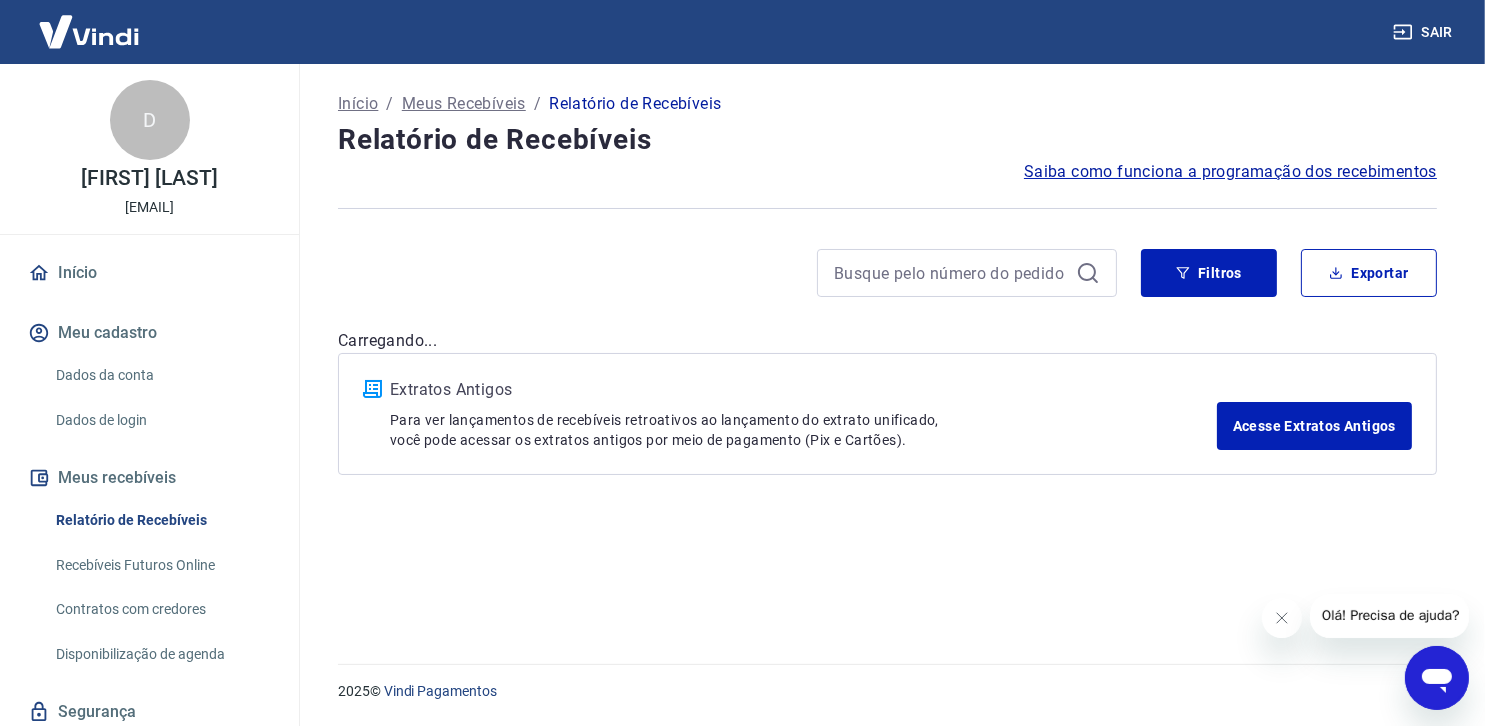 scroll, scrollTop: 0, scrollLeft: 0, axis: both 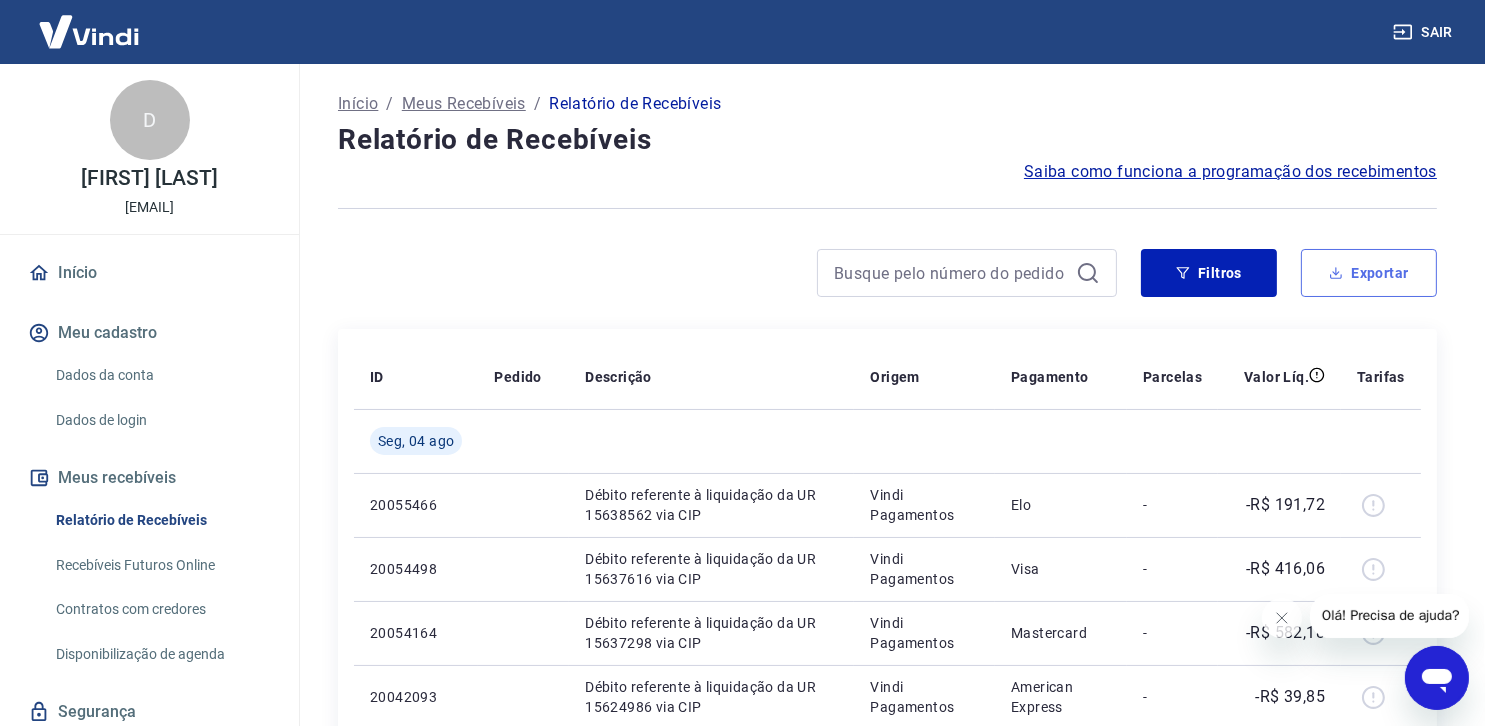click on "Exportar" at bounding box center [1369, 273] 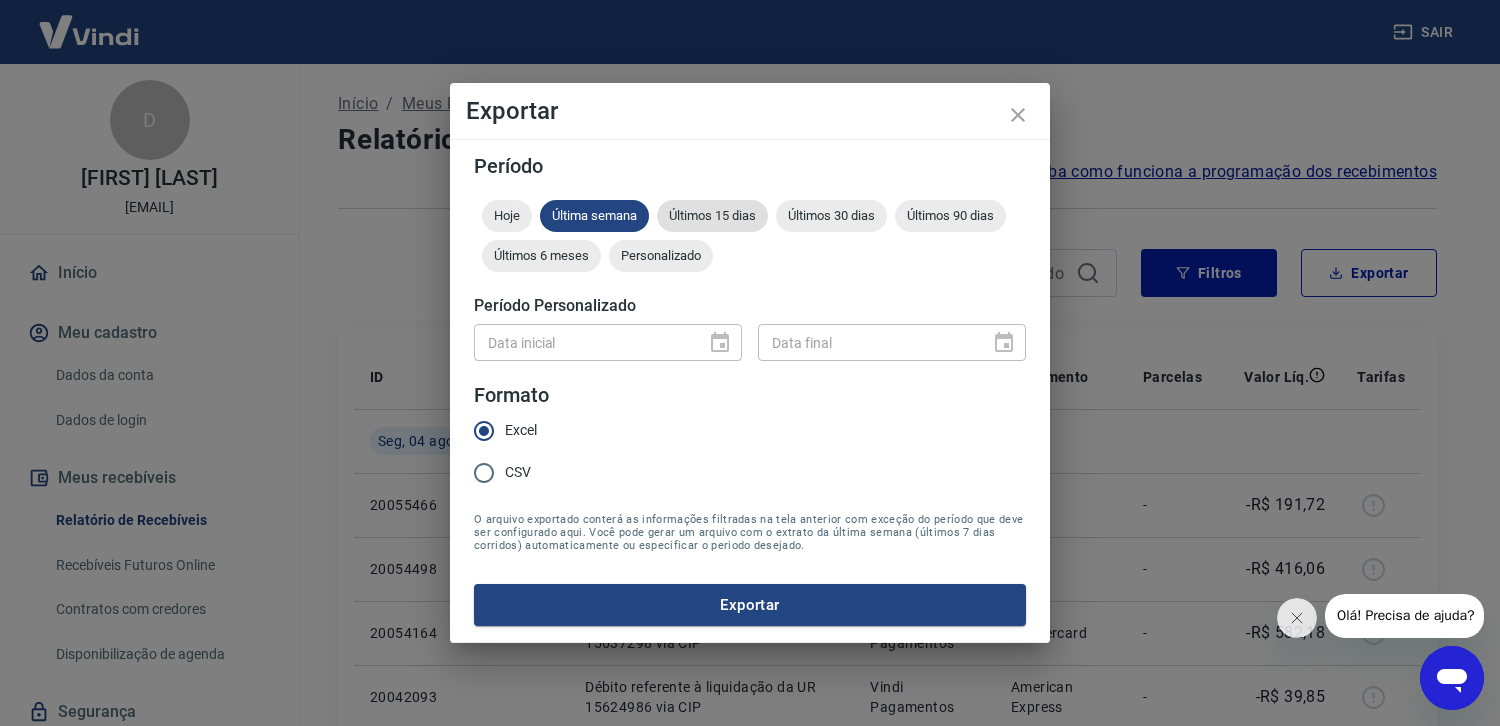 click on "Últimos 15 dias" at bounding box center [712, 215] 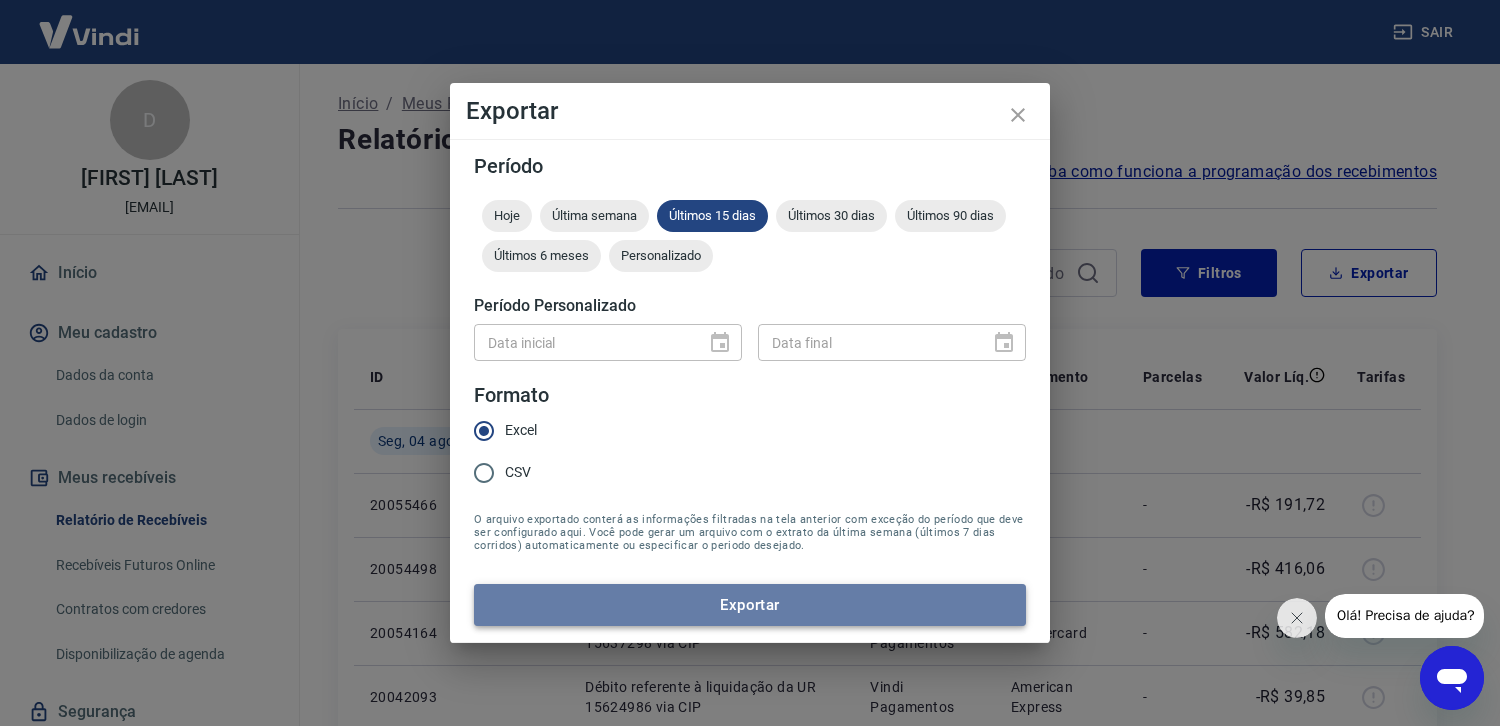 click on "Exportar" at bounding box center (750, 605) 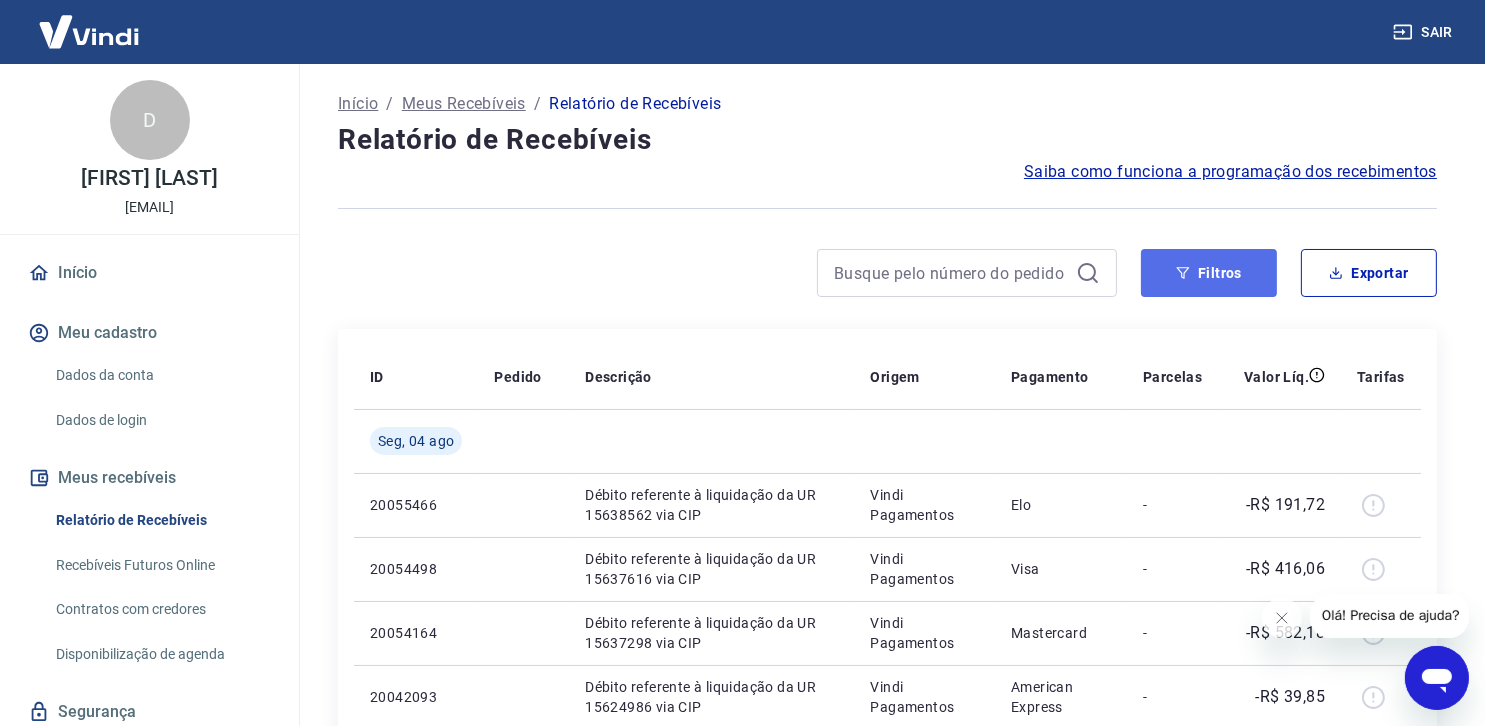 click on "Filtros" at bounding box center (1209, 273) 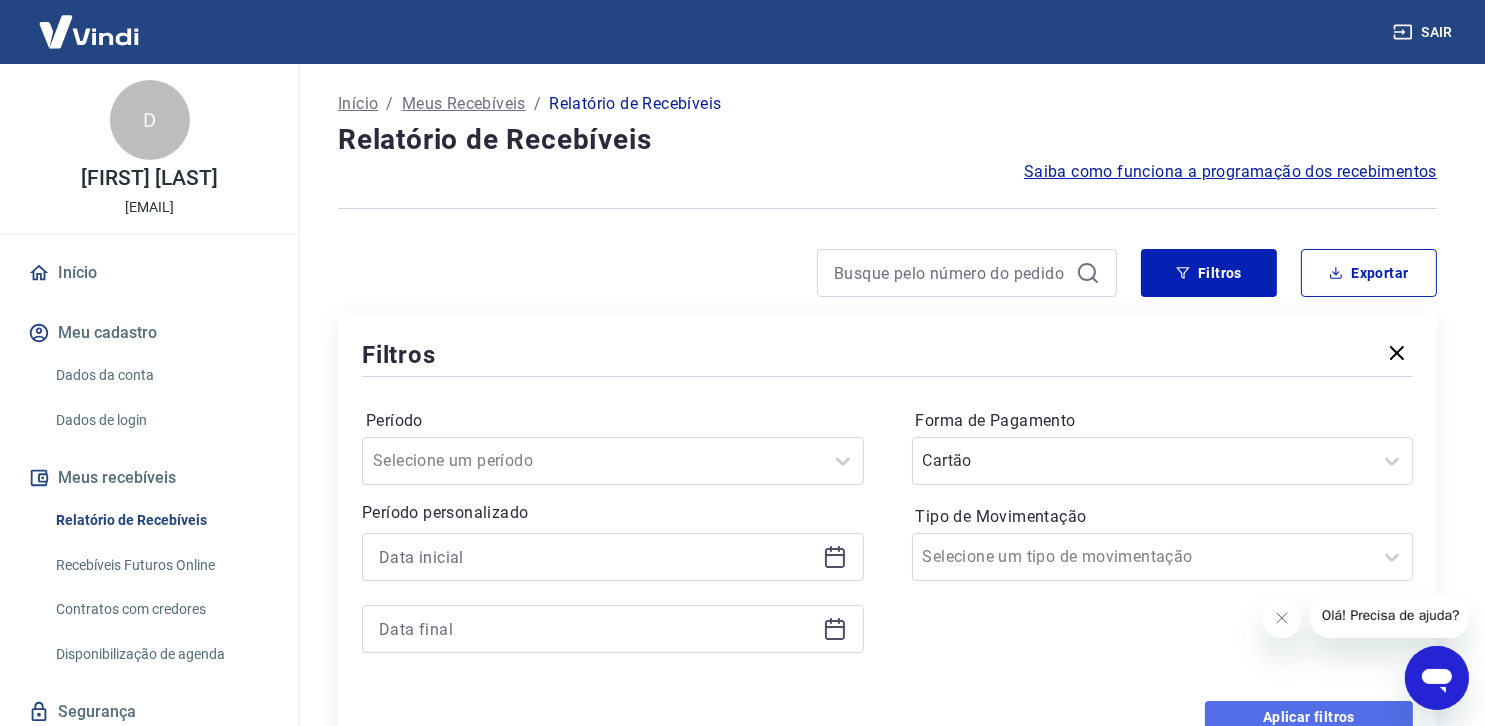 click on "Aplicar filtros" at bounding box center [1309, 717] 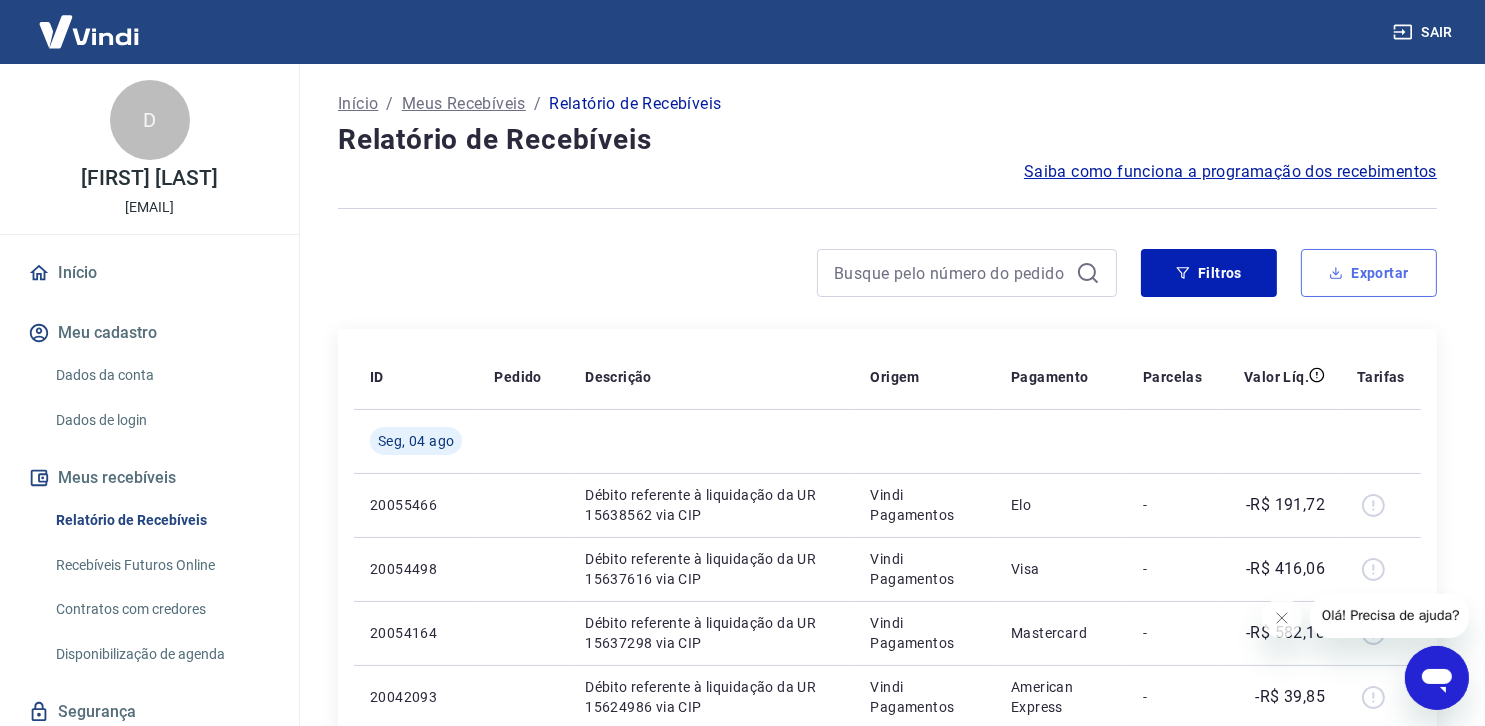 click on "Exportar" at bounding box center [1369, 273] 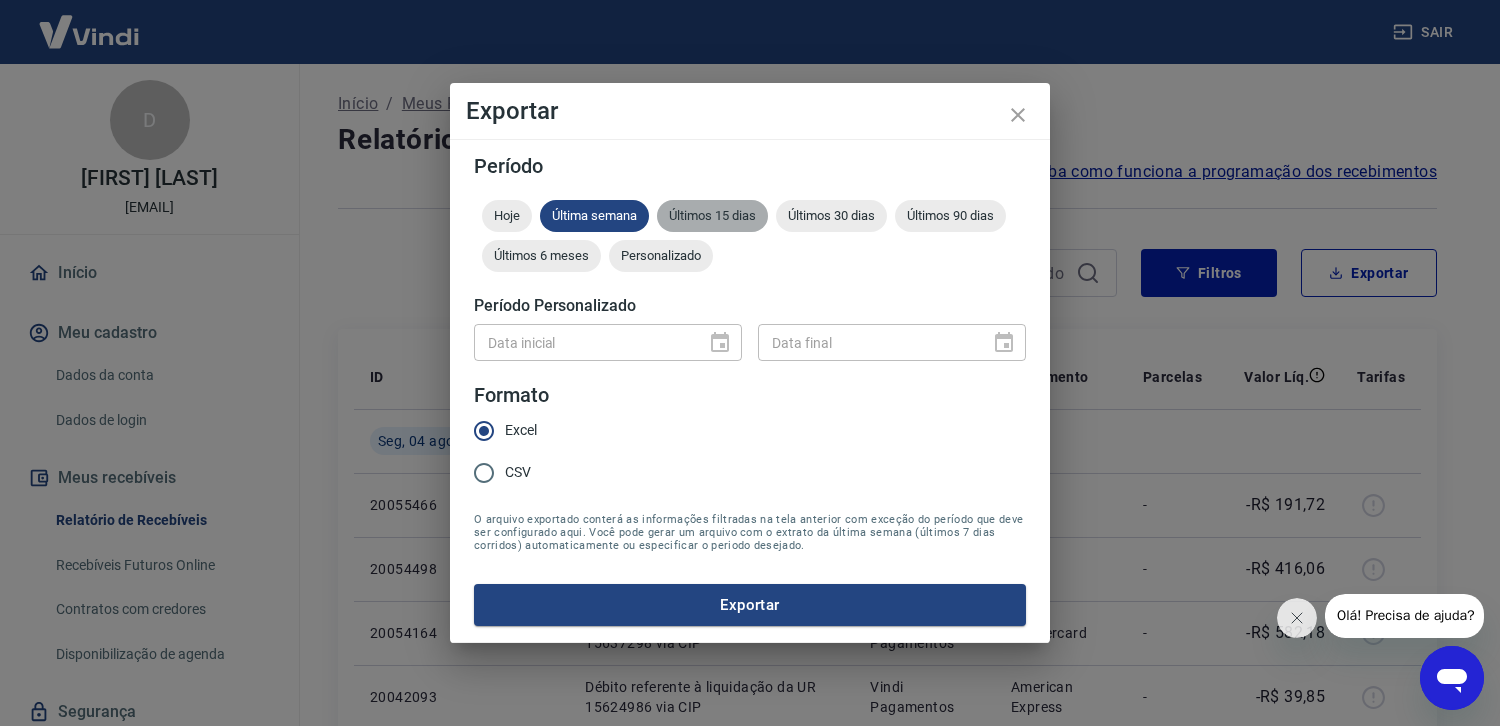 click on "Últimos 15 dias" at bounding box center [712, 215] 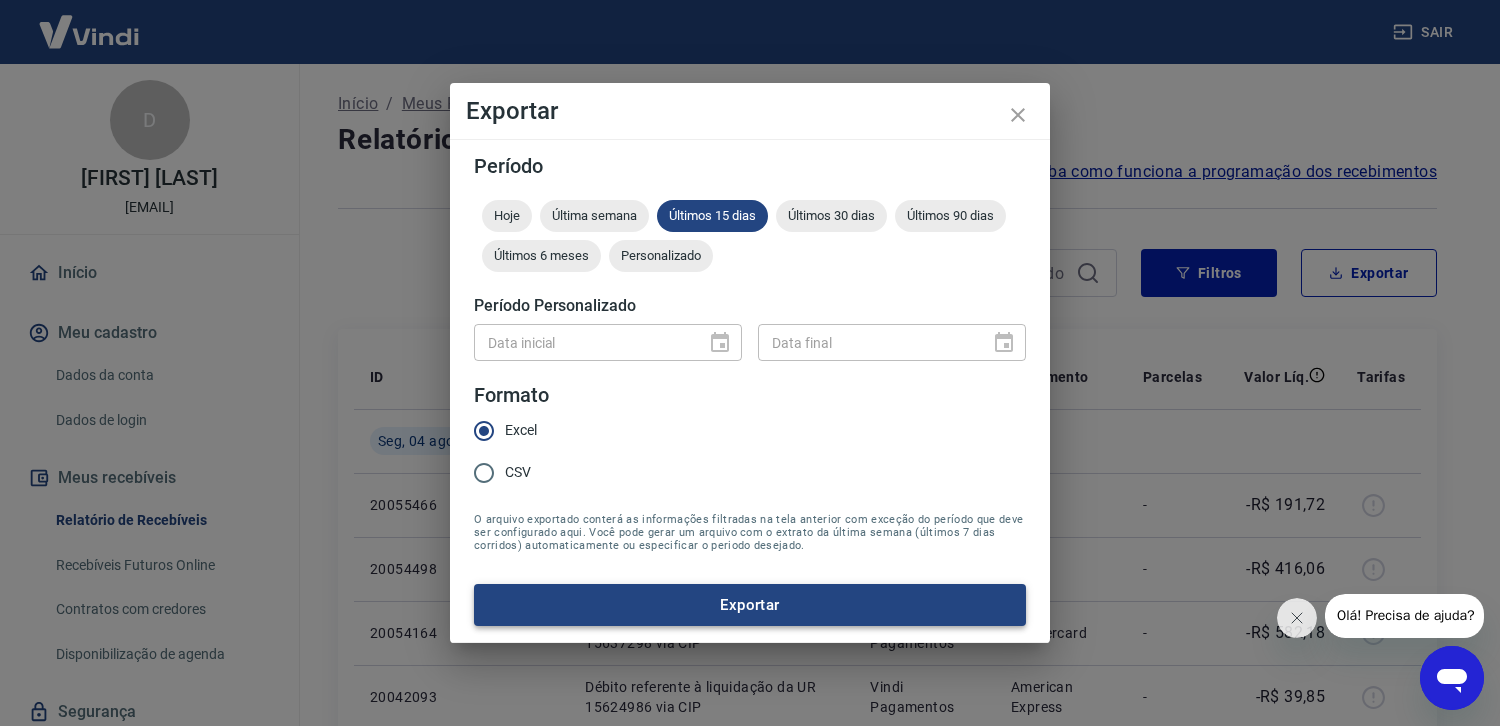 click on "Exportar" at bounding box center [750, 605] 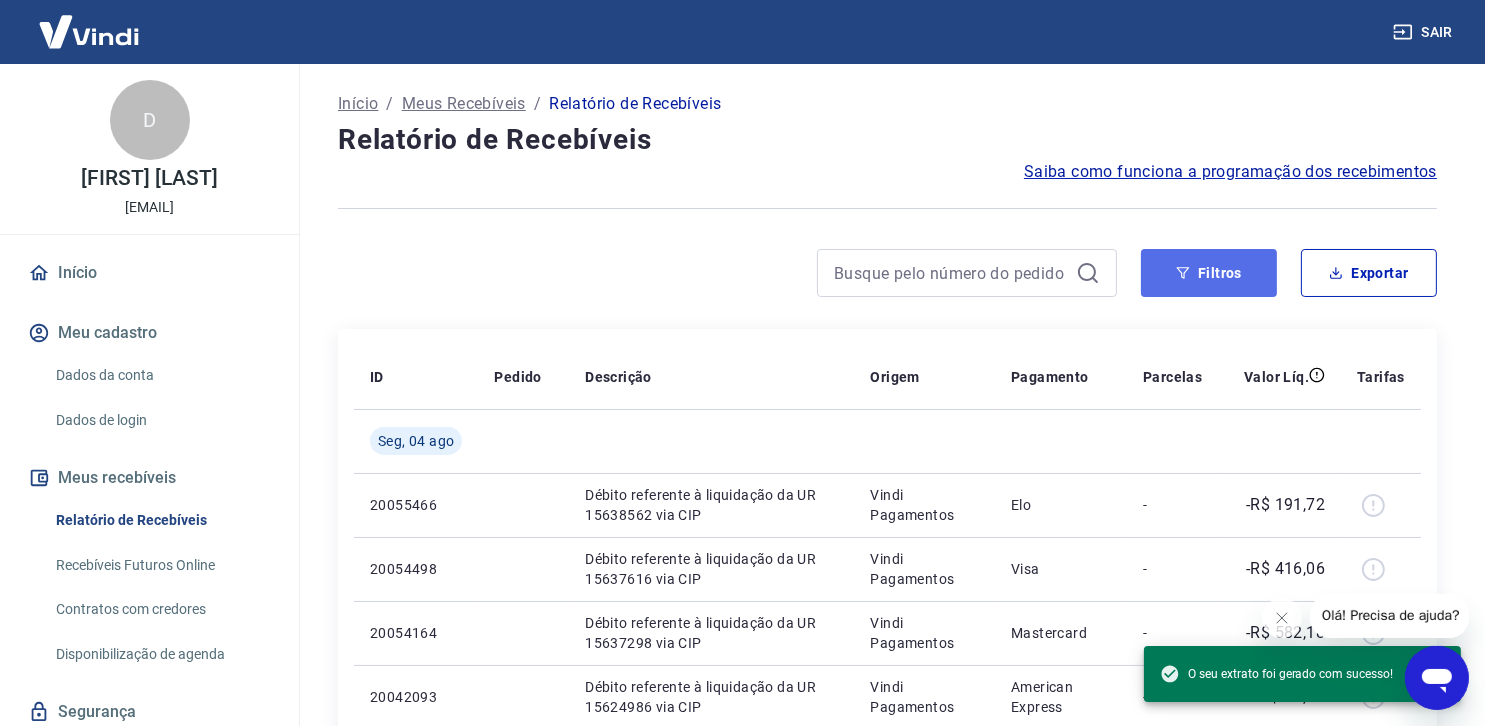click on "Filtros" at bounding box center [1209, 273] 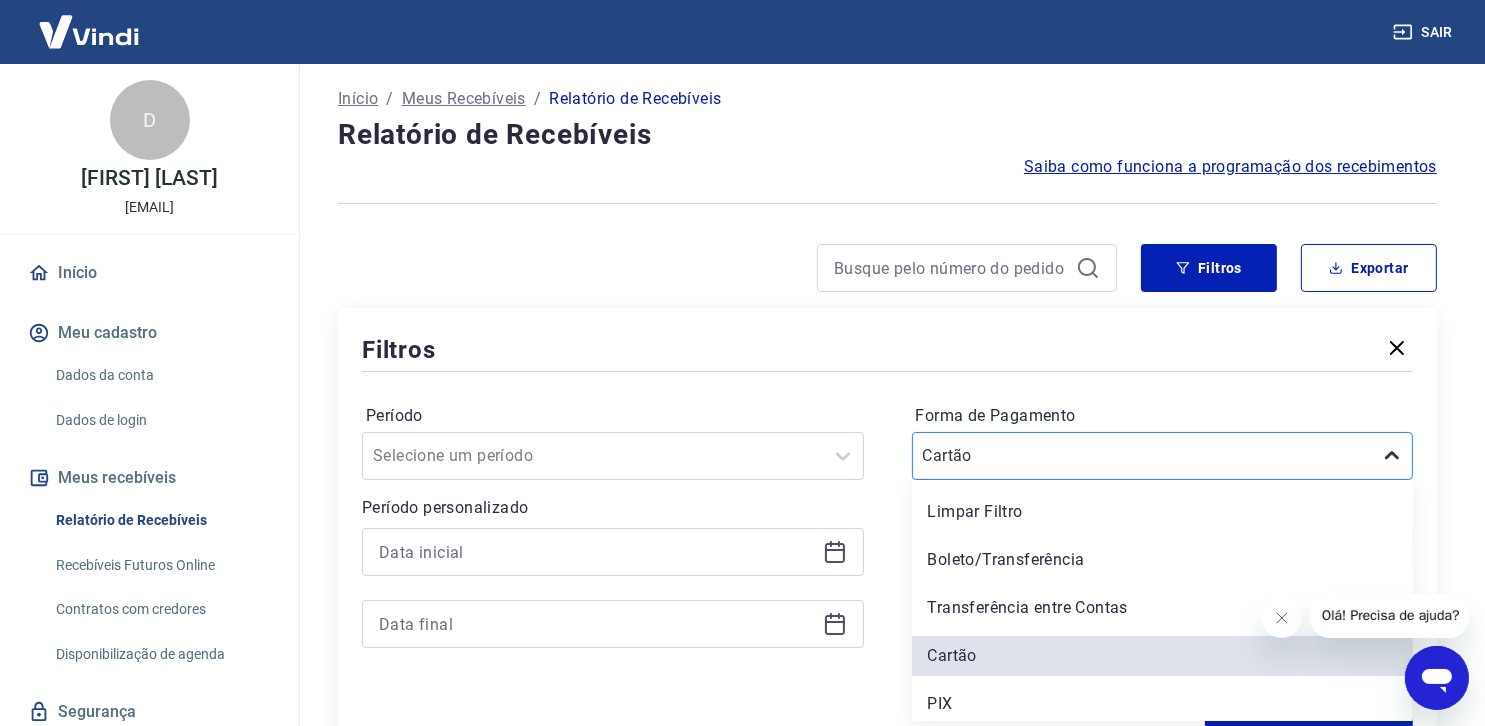 click 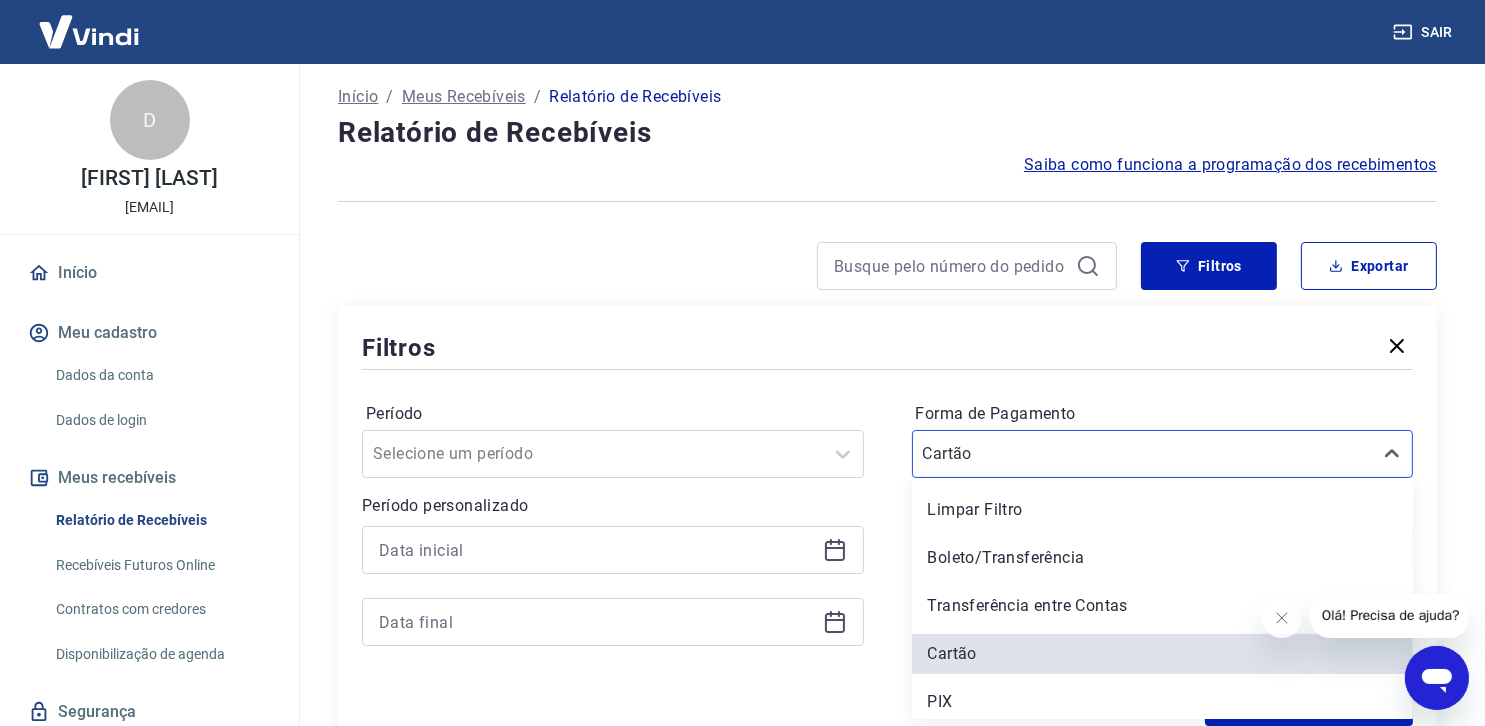 click on "PIX" at bounding box center [1163, 702] 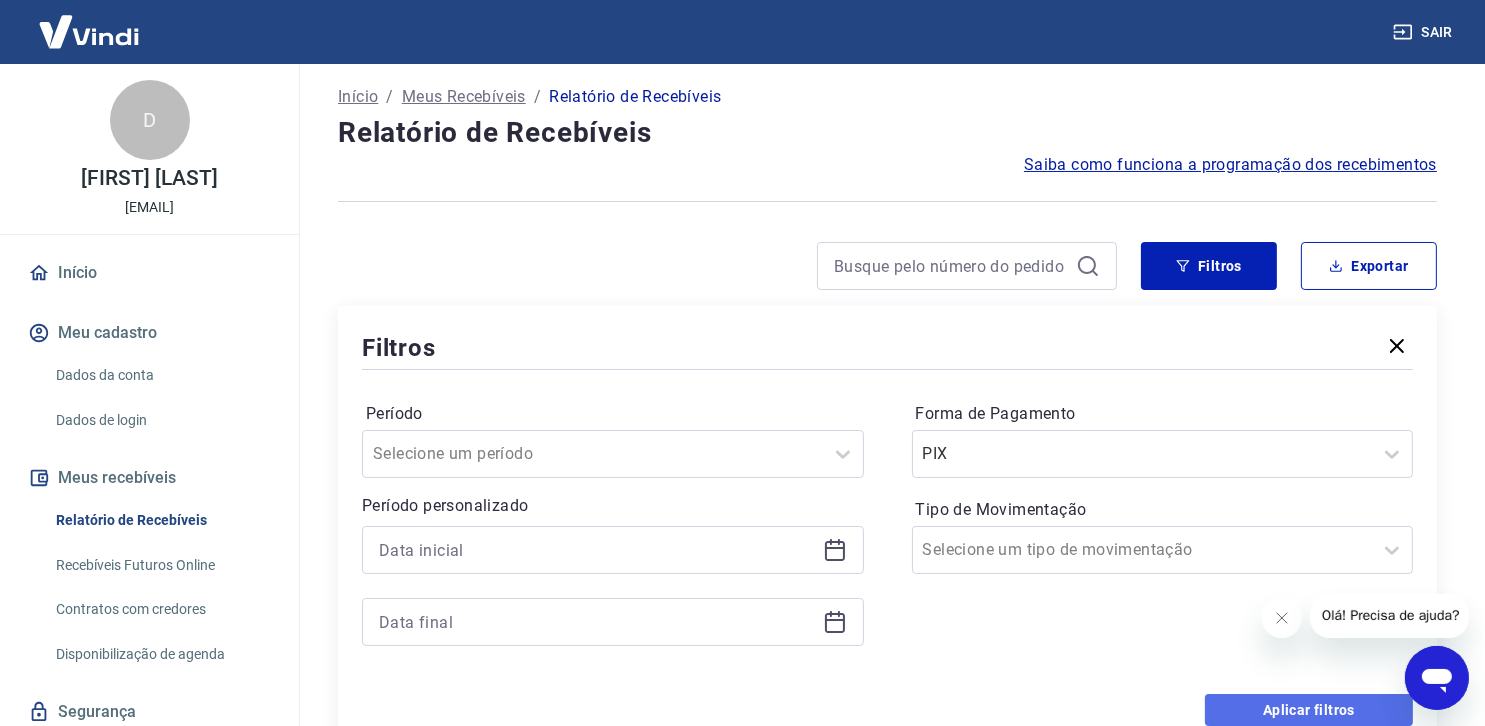 click on "Aplicar filtros" at bounding box center (1309, 710) 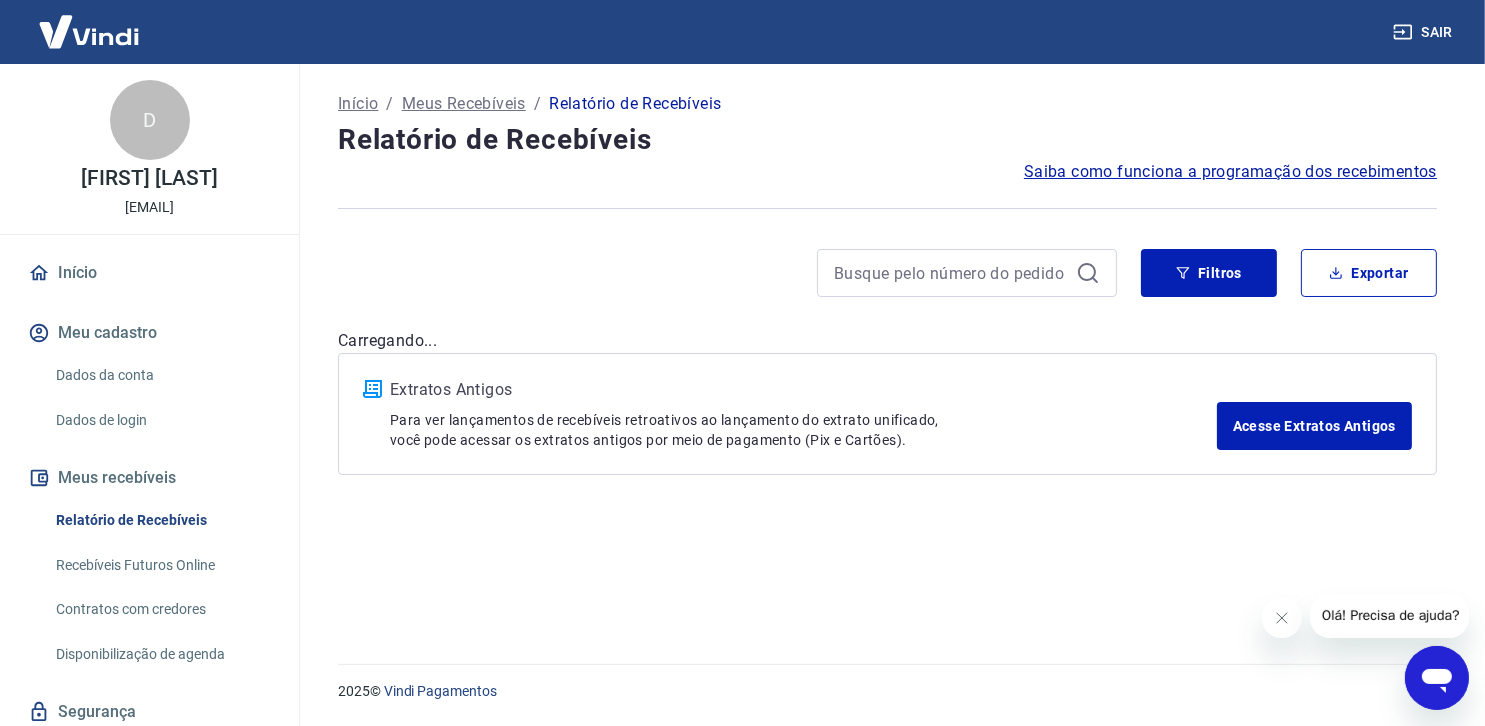 scroll, scrollTop: 0, scrollLeft: 0, axis: both 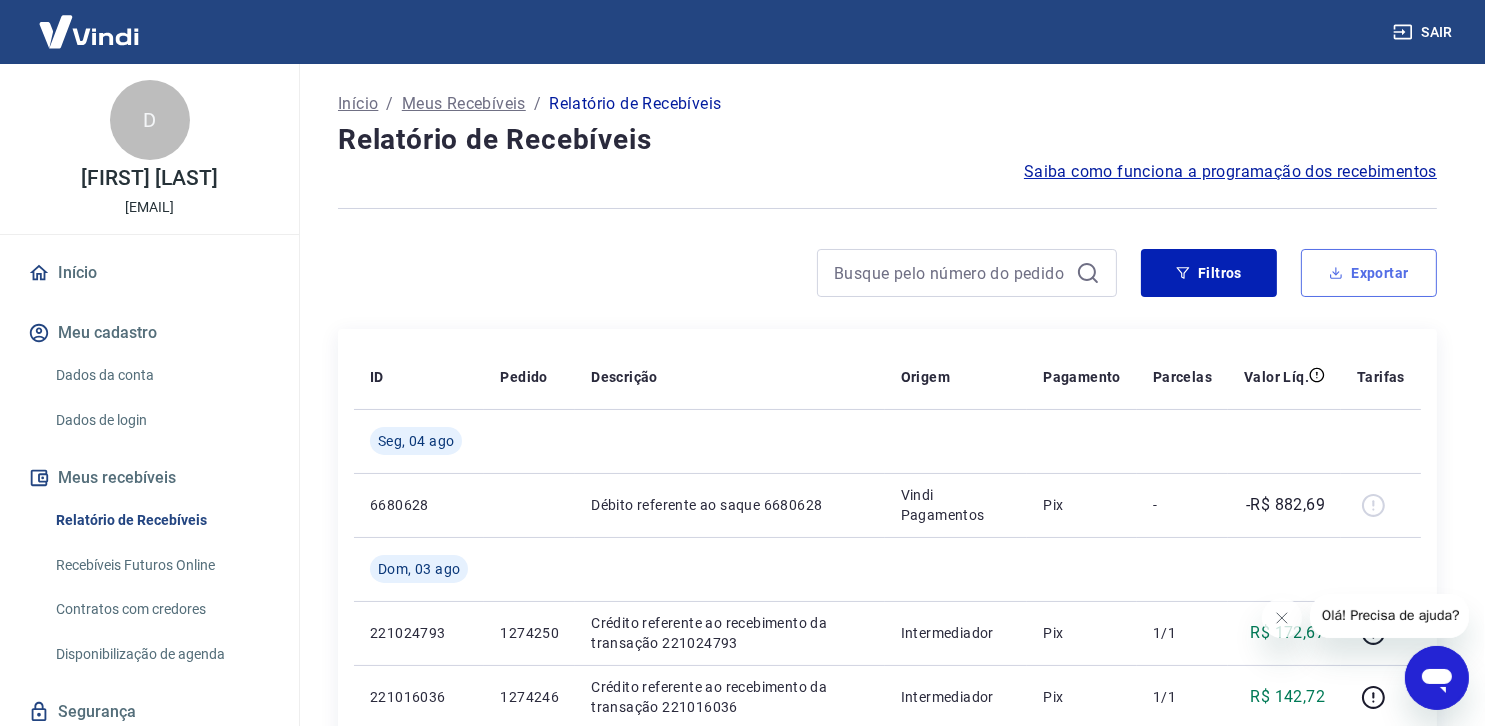 click on "Exportar" at bounding box center [1369, 273] 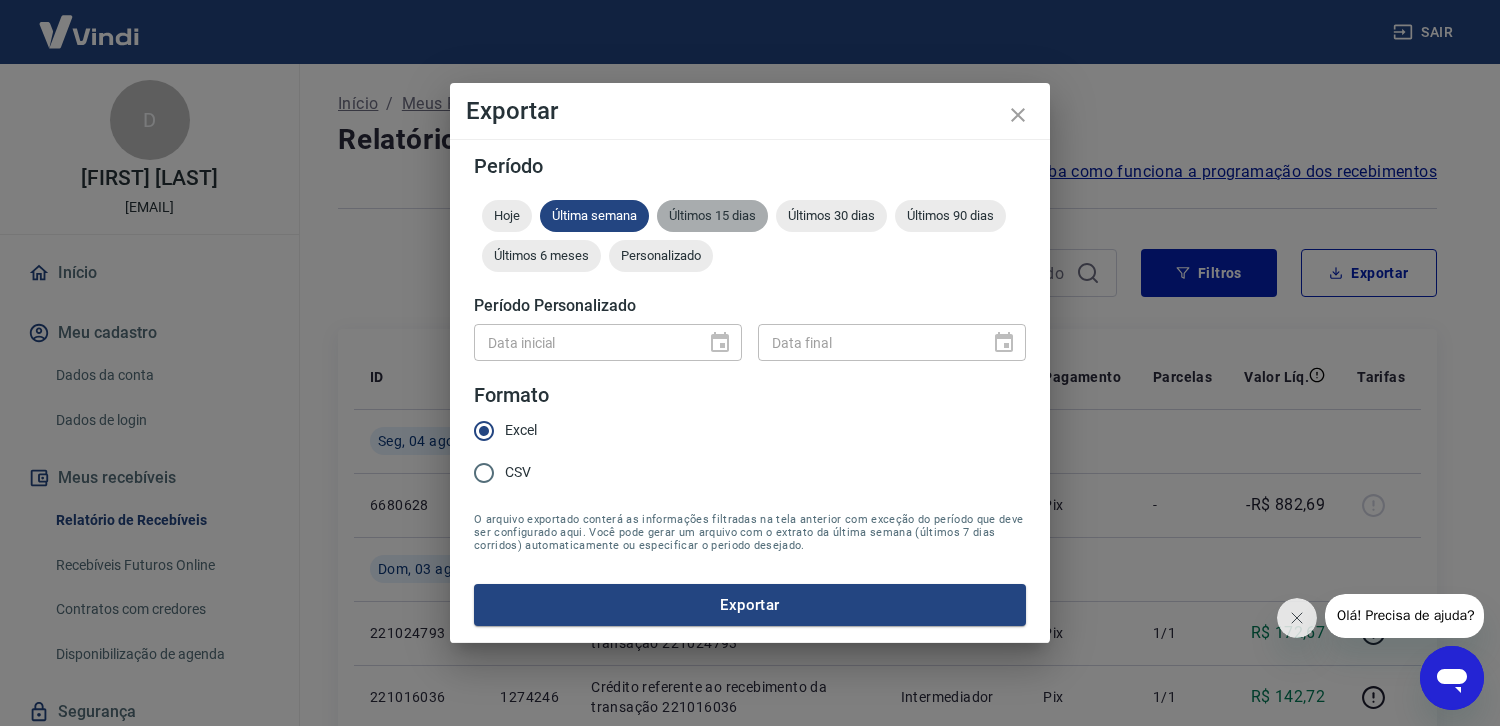 click on "Últimos 15 dias" at bounding box center [712, 215] 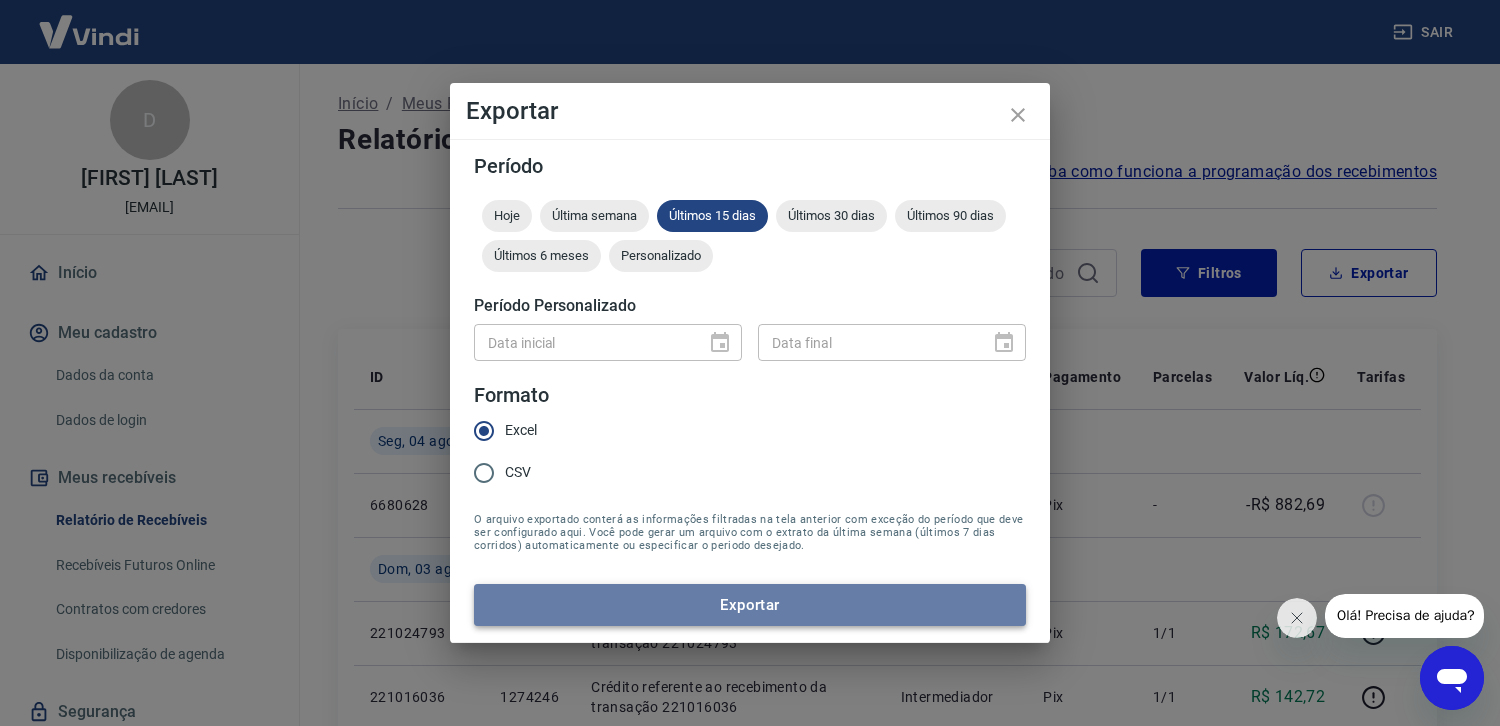click on "Exportar" at bounding box center (750, 605) 